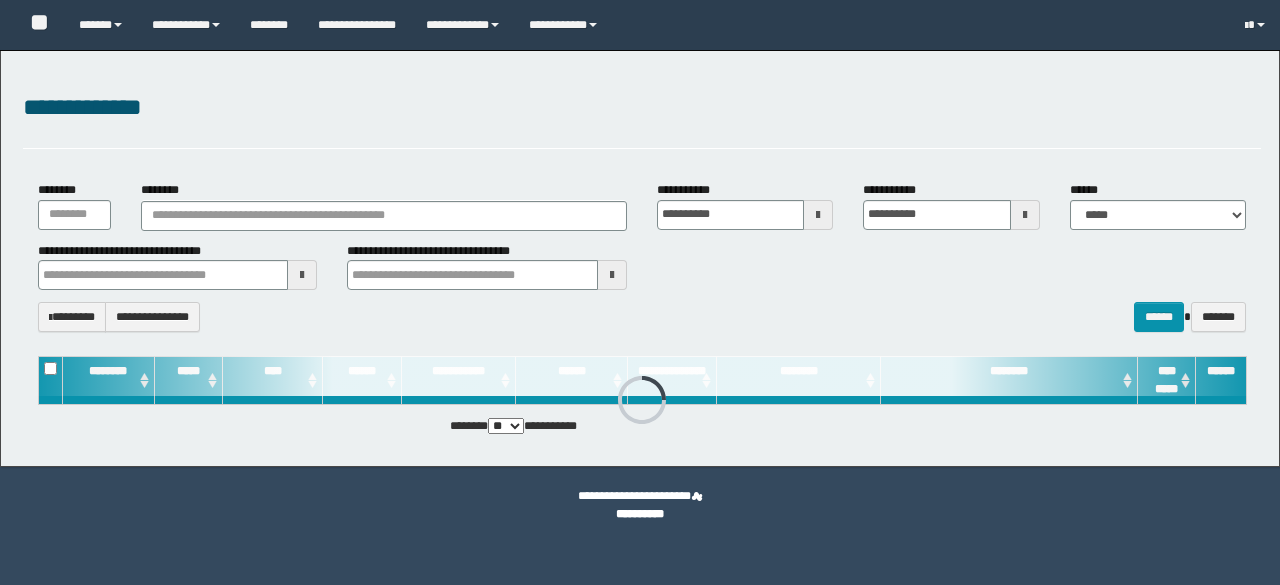 scroll, scrollTop: 0, scrollLeft: 0, axis: both 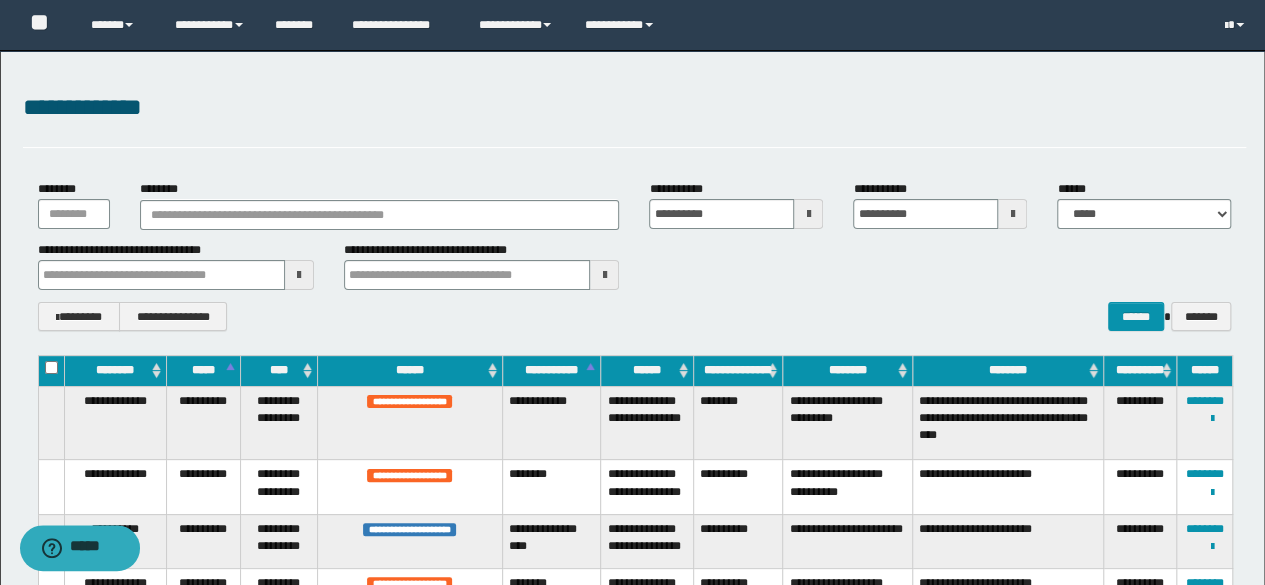 click on "**********" at bounding box center (635, 108) 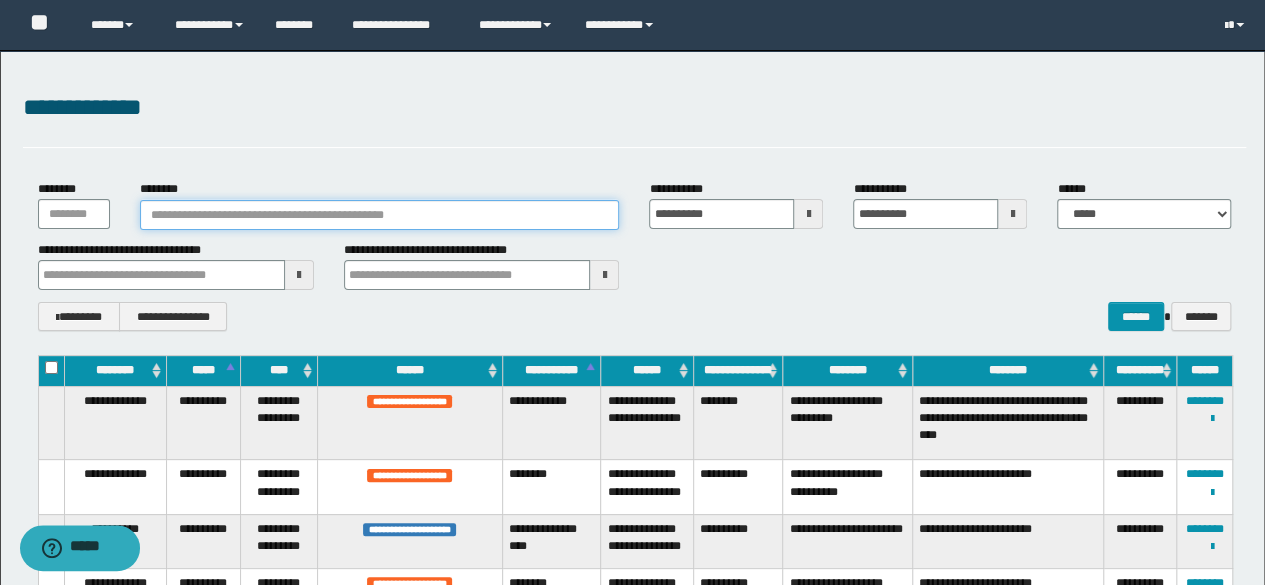 click on "********" at bounding box center [380, 215] 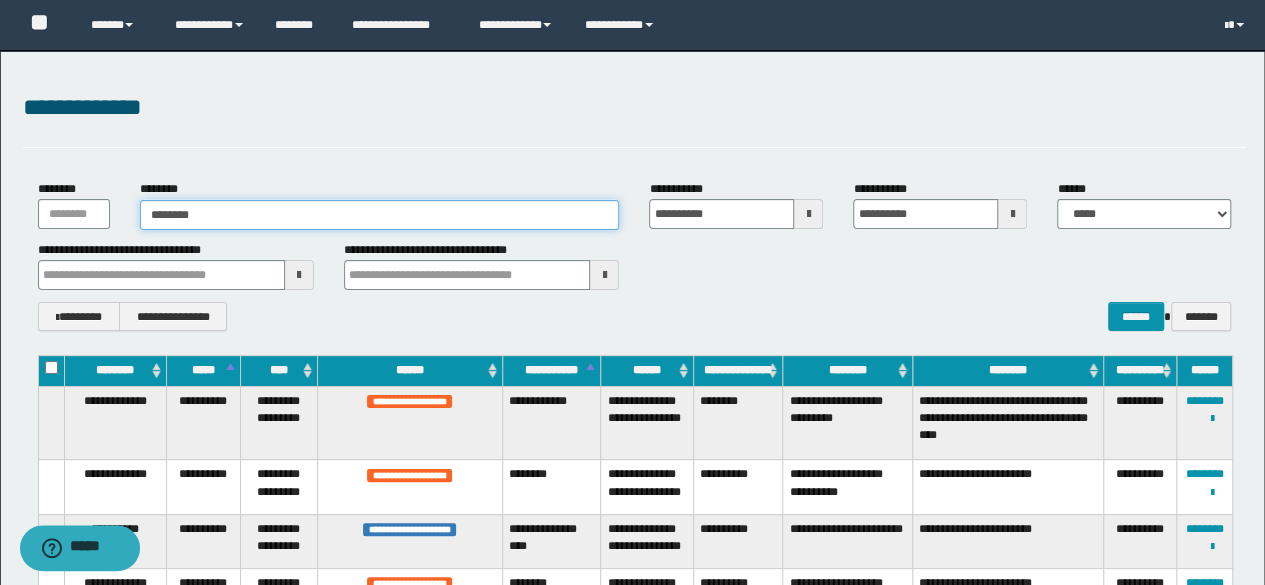 type on "********" 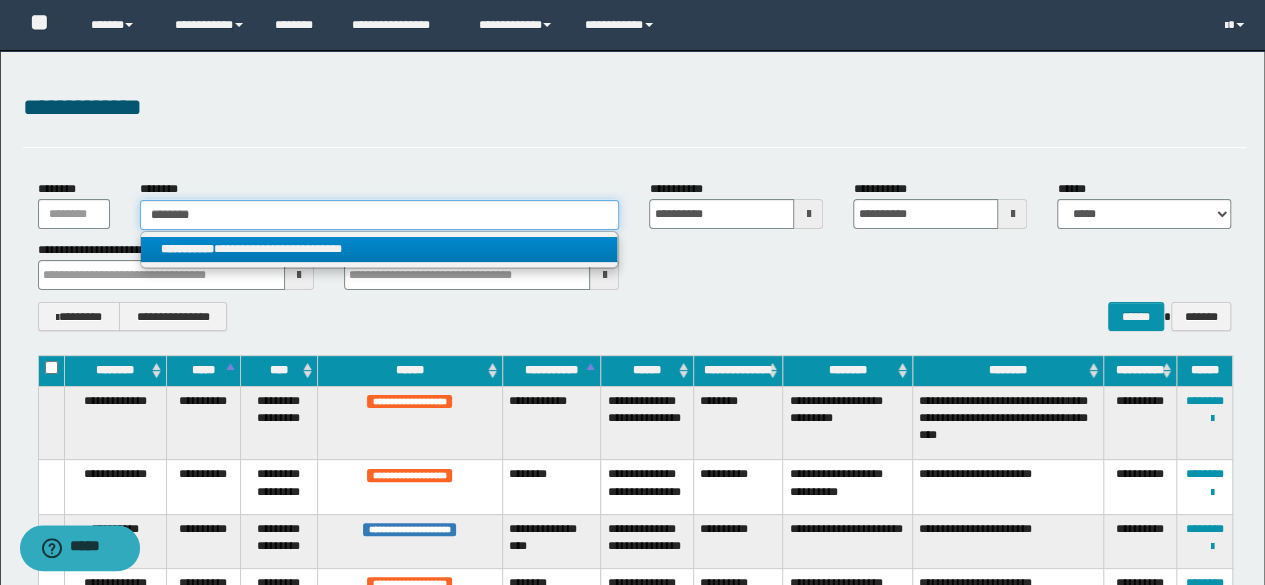 type on "********" 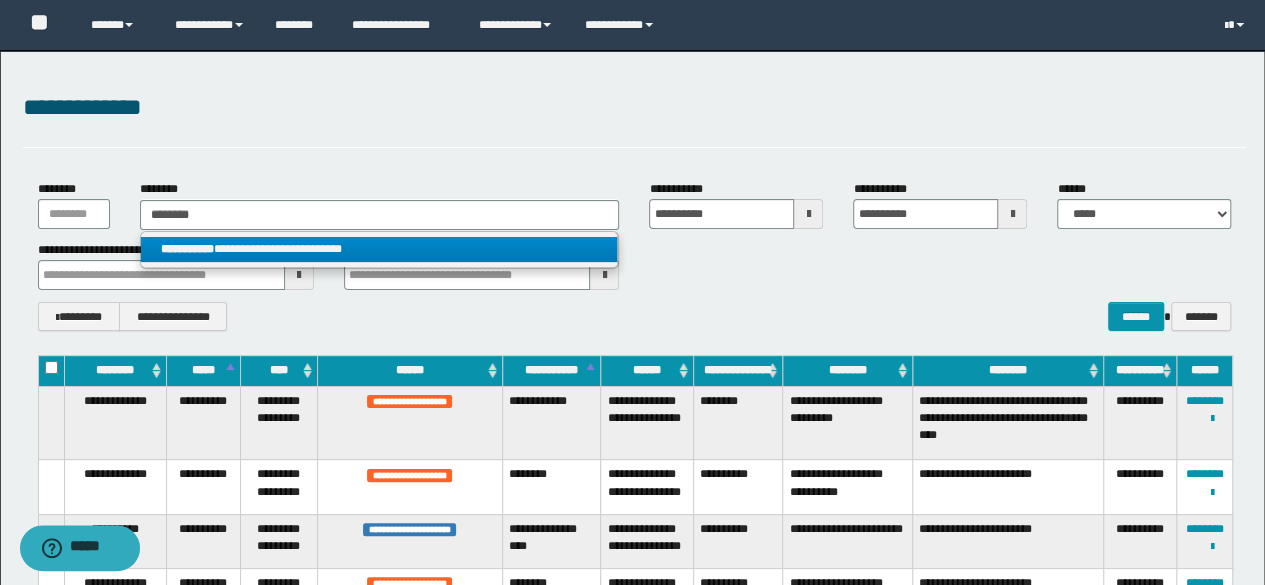 click on "**********" at bounding box center [379, 249] 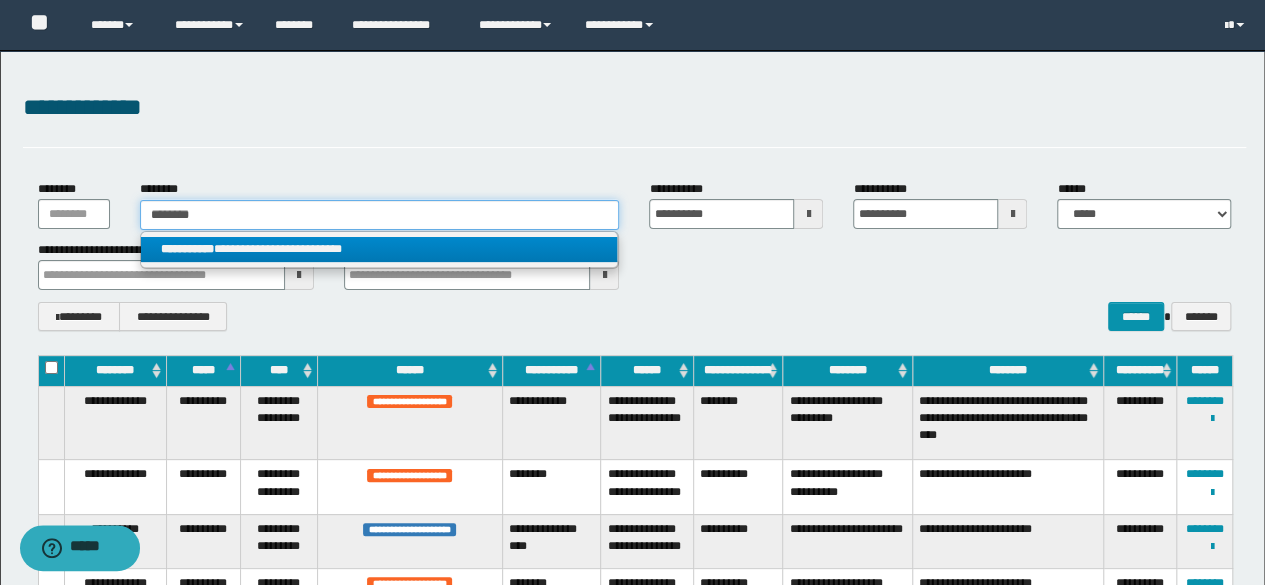 type 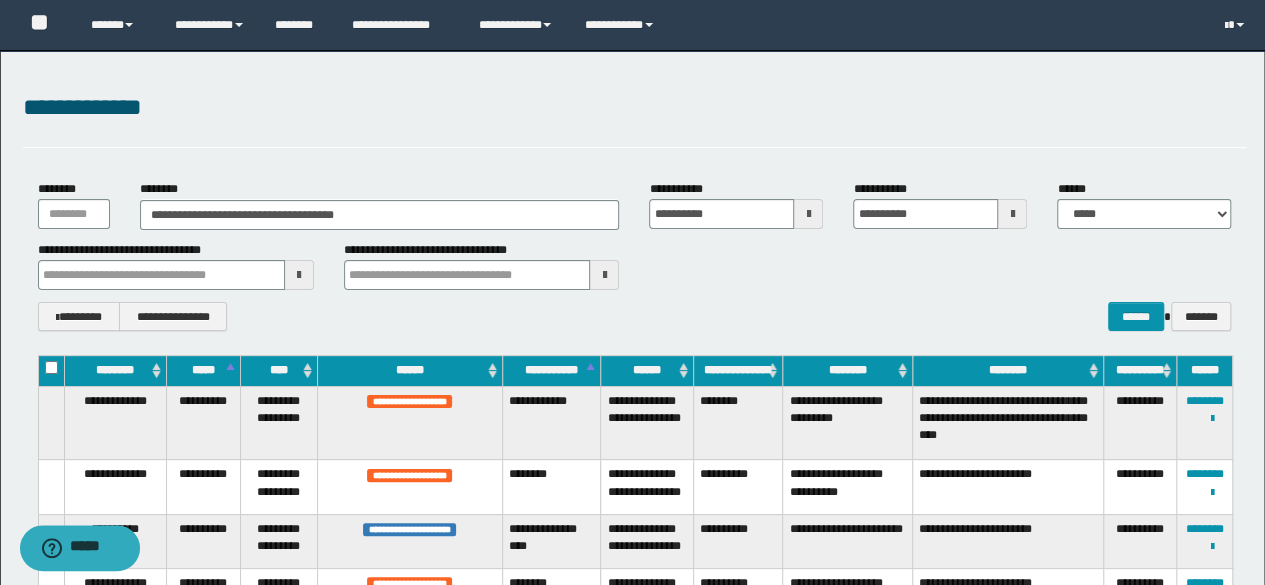 click on "**********" at bounding box center [632, 1867] 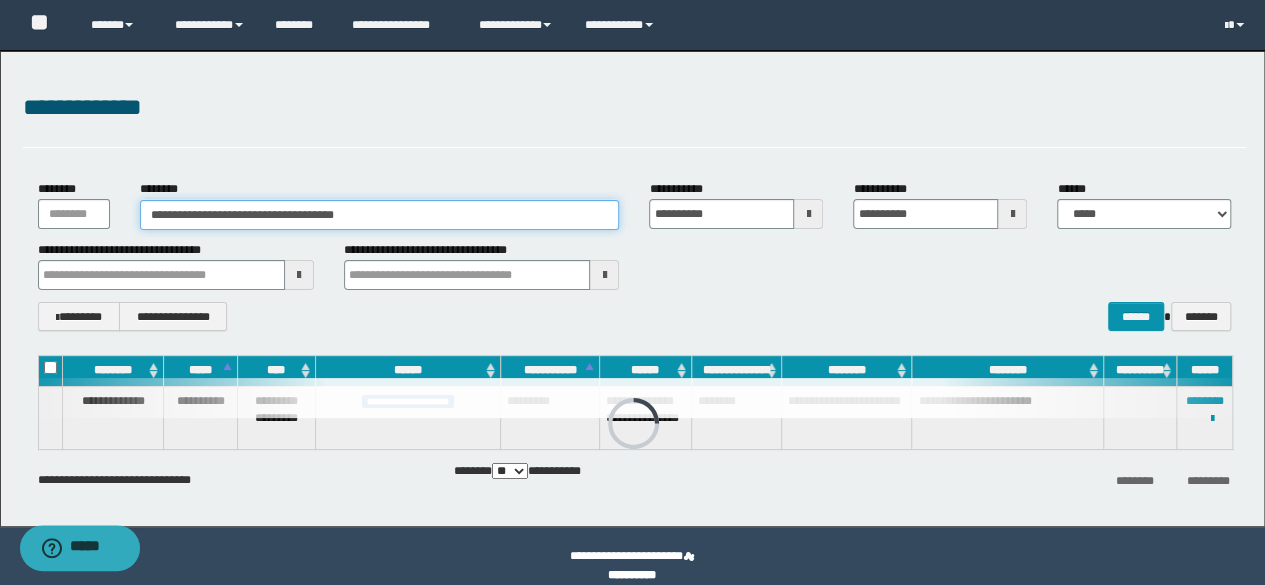 drag, startPoint x: 520, startPoint y: 217, endPoint x: 0, endPoint y: 194, distance: 520.5084 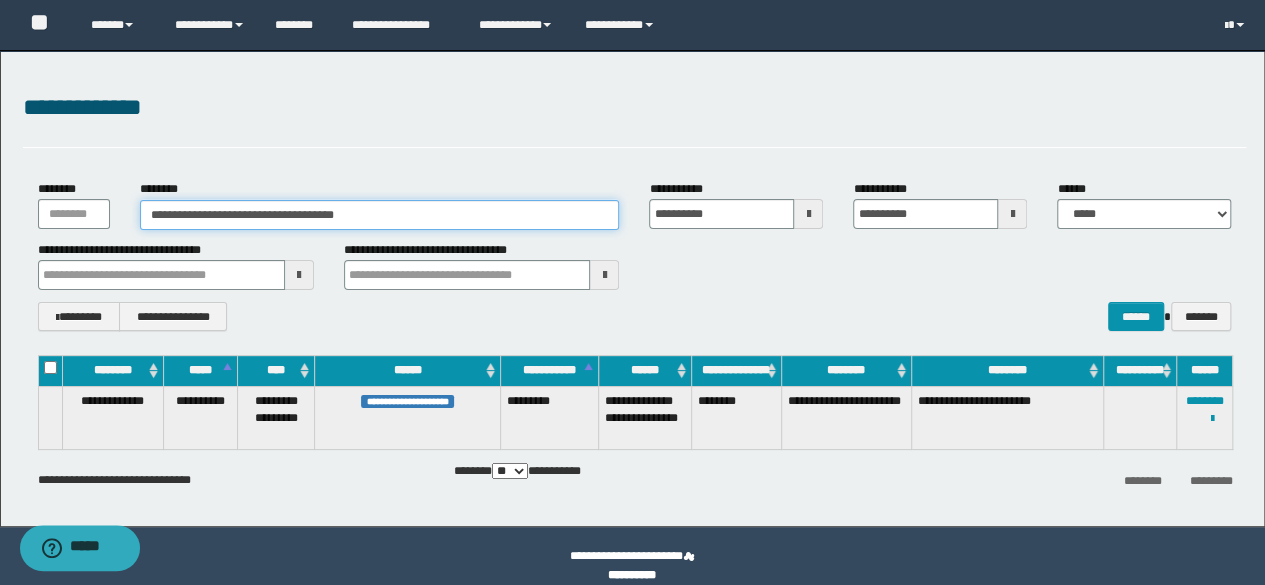 paste 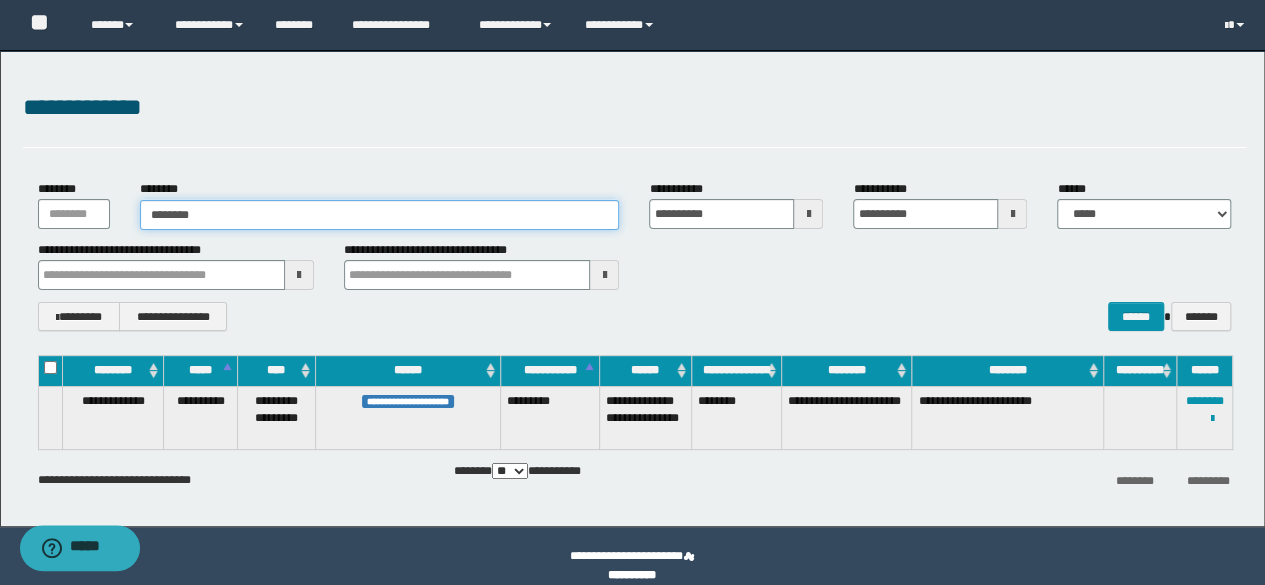 type on "********" 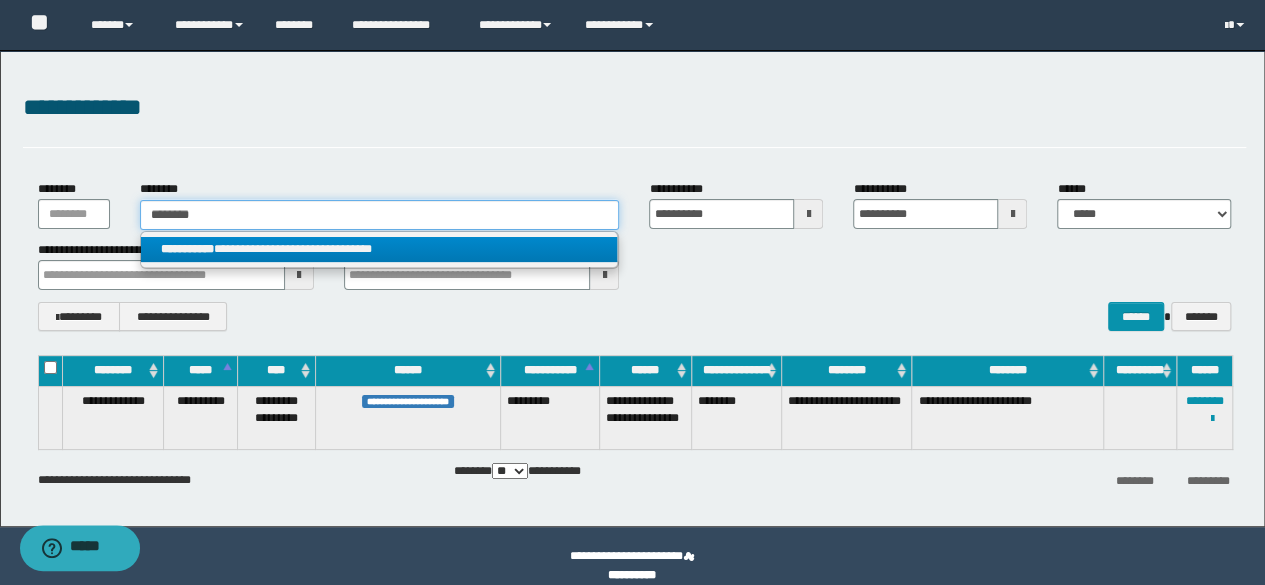 type on "********" 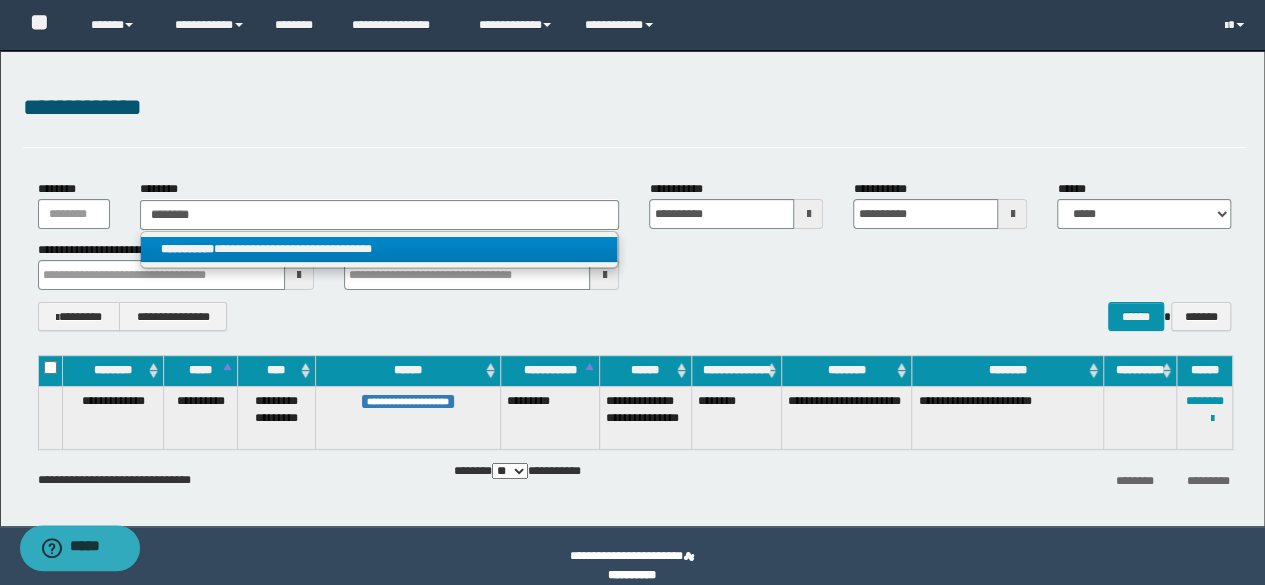 click on "**********" at bounding box center [379, 249] 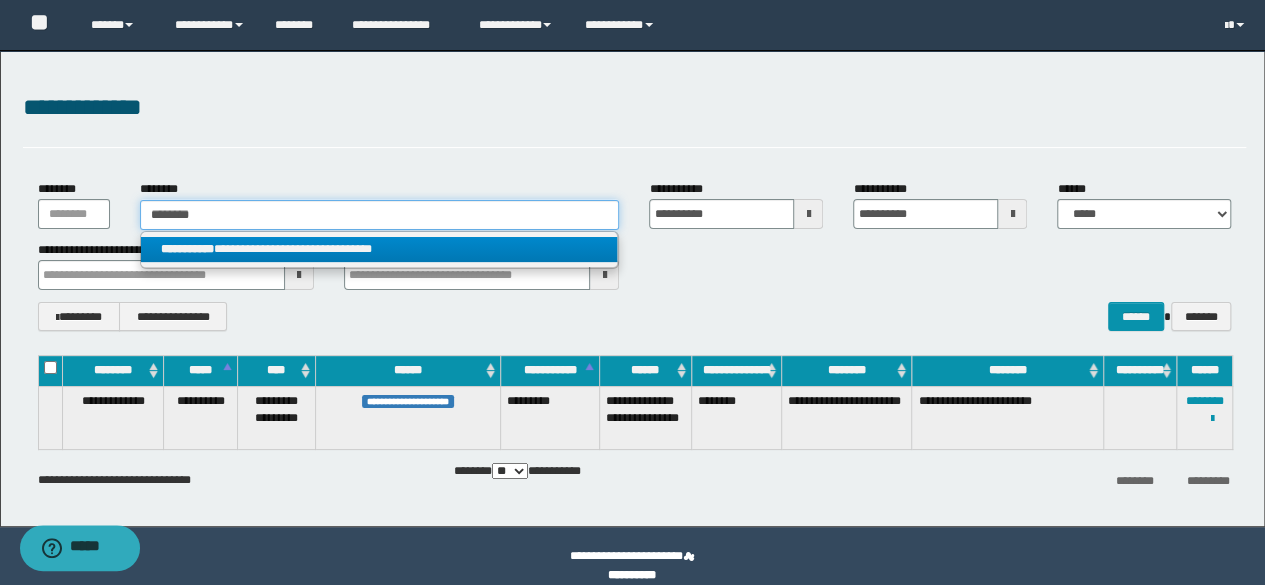 type 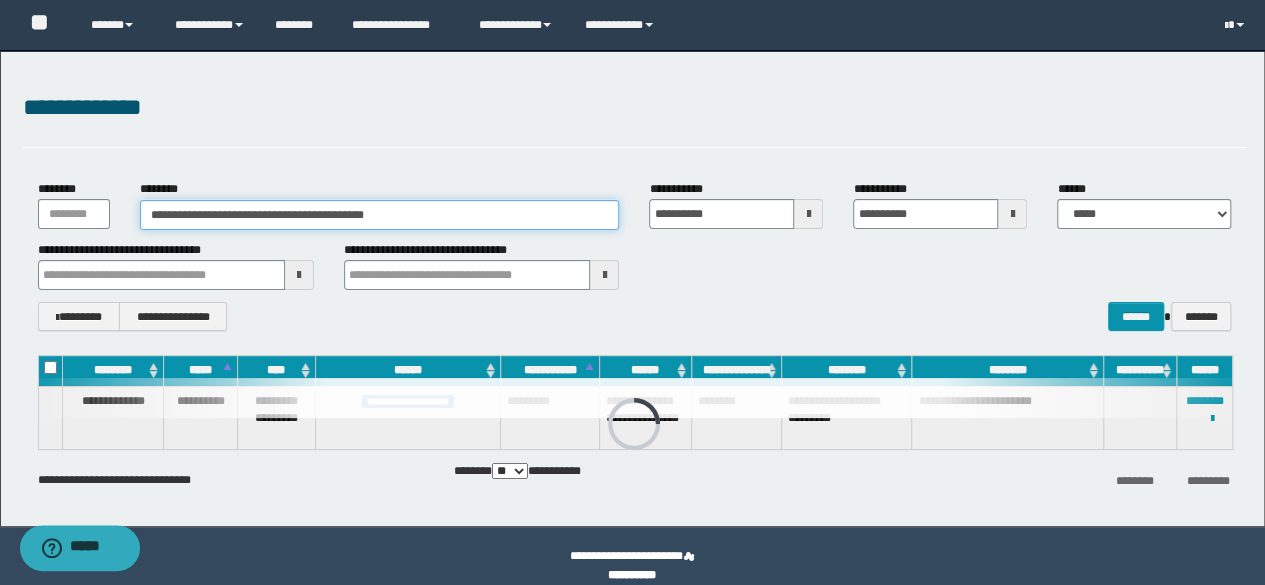 drag, startPoint x: 456, startPoint y: 226, endPoint x: 0, endPoint y: 163, distance: 460.3314 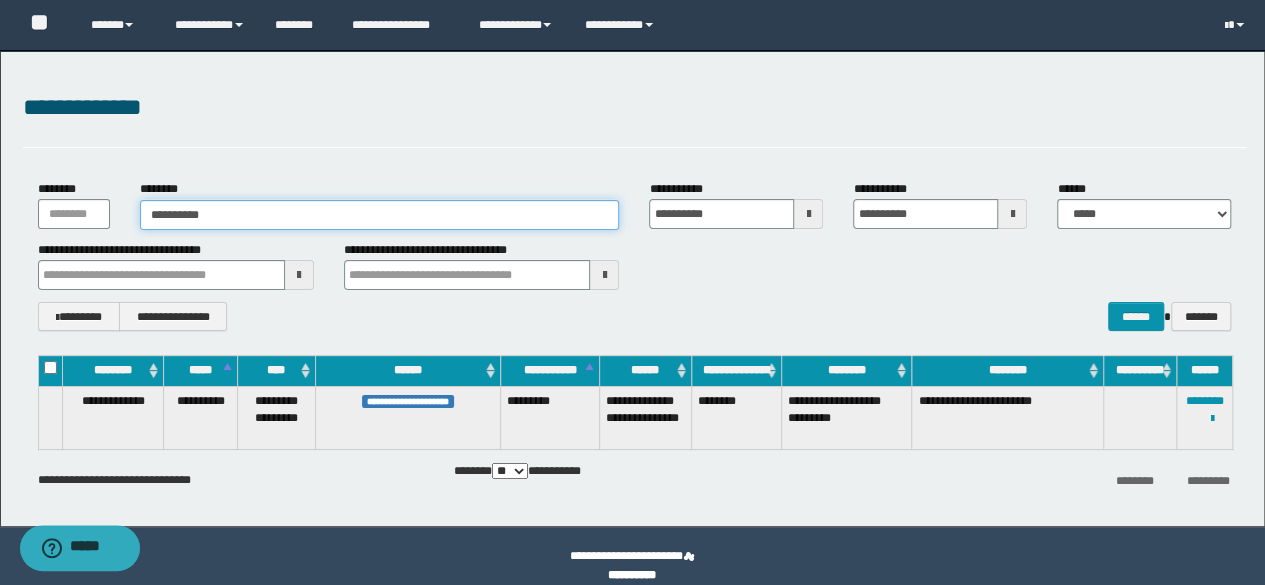 type on "**********" 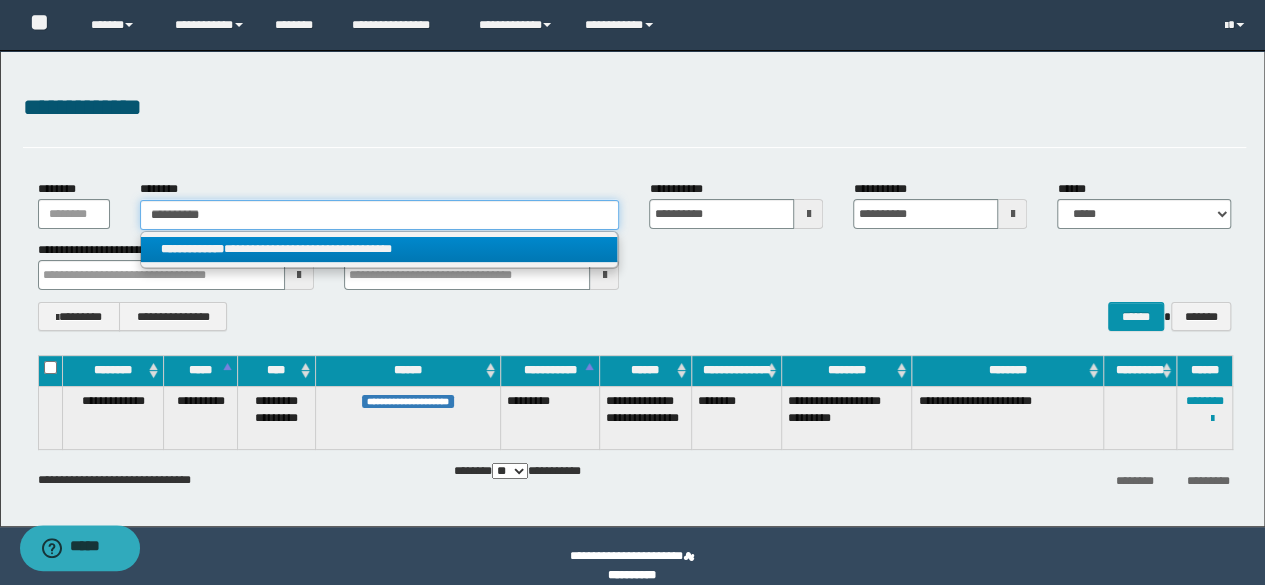 type on "**********" 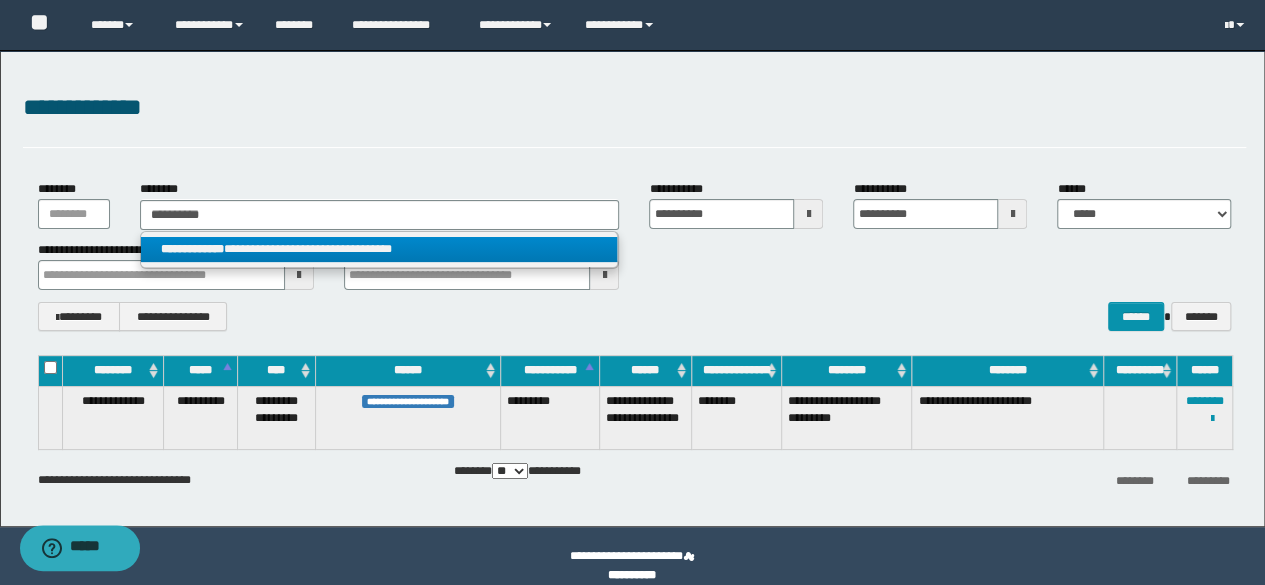 click on "**********" at bounding box center (192, 249) 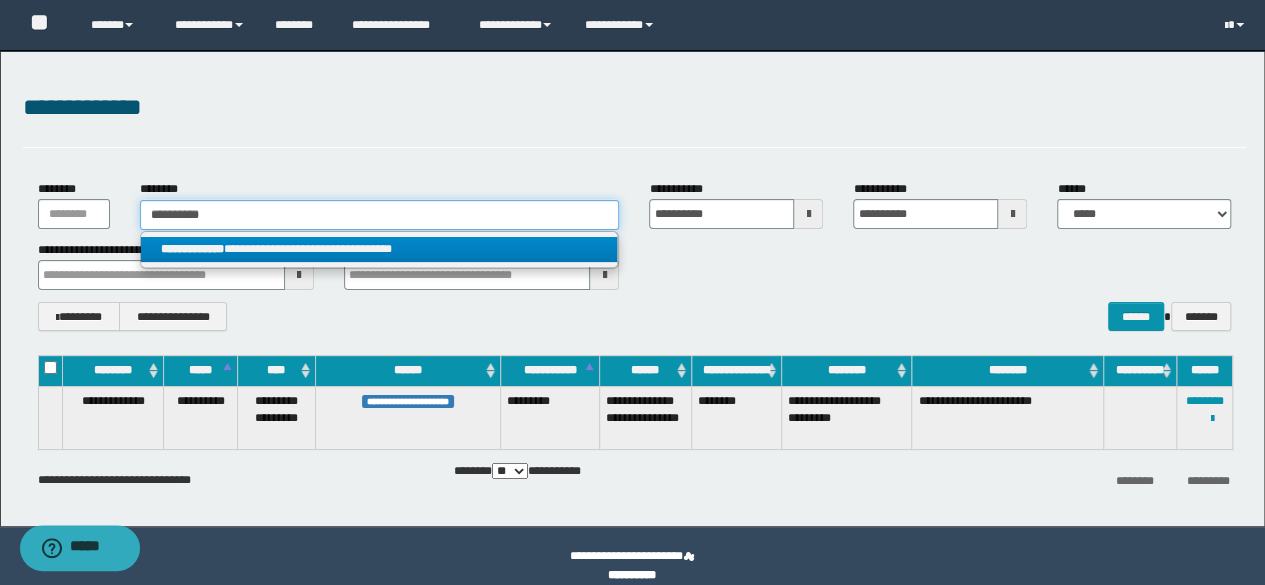 type 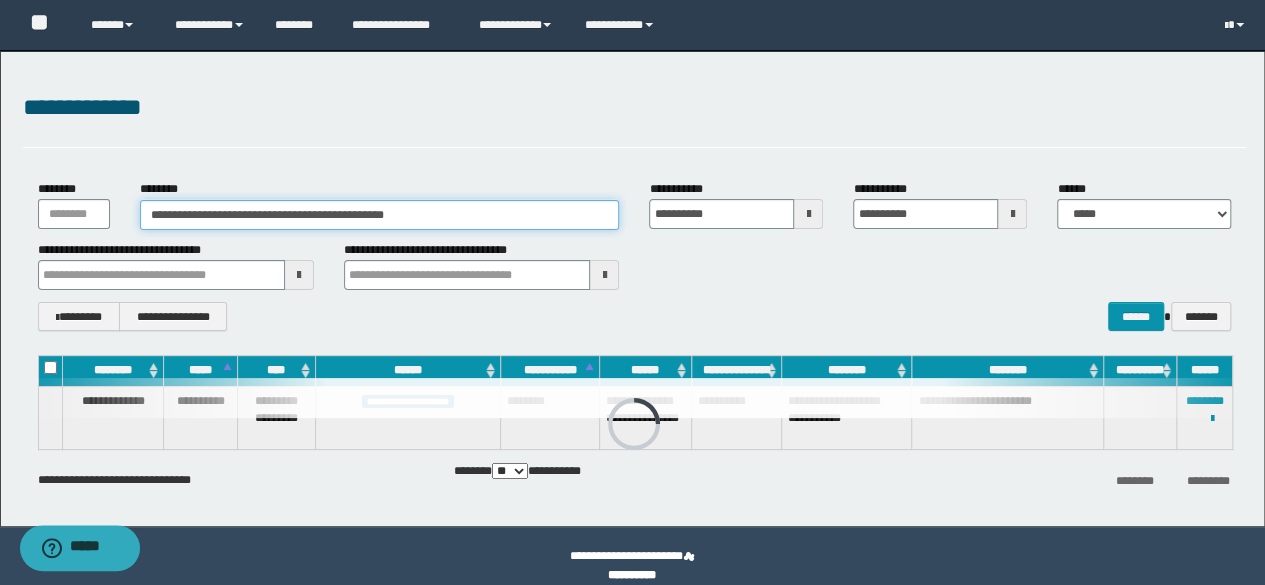 drag, startPoint x: 483, startPoint y: 224, endPoint x: 0, endPoint y: 225, distance: 483.00104 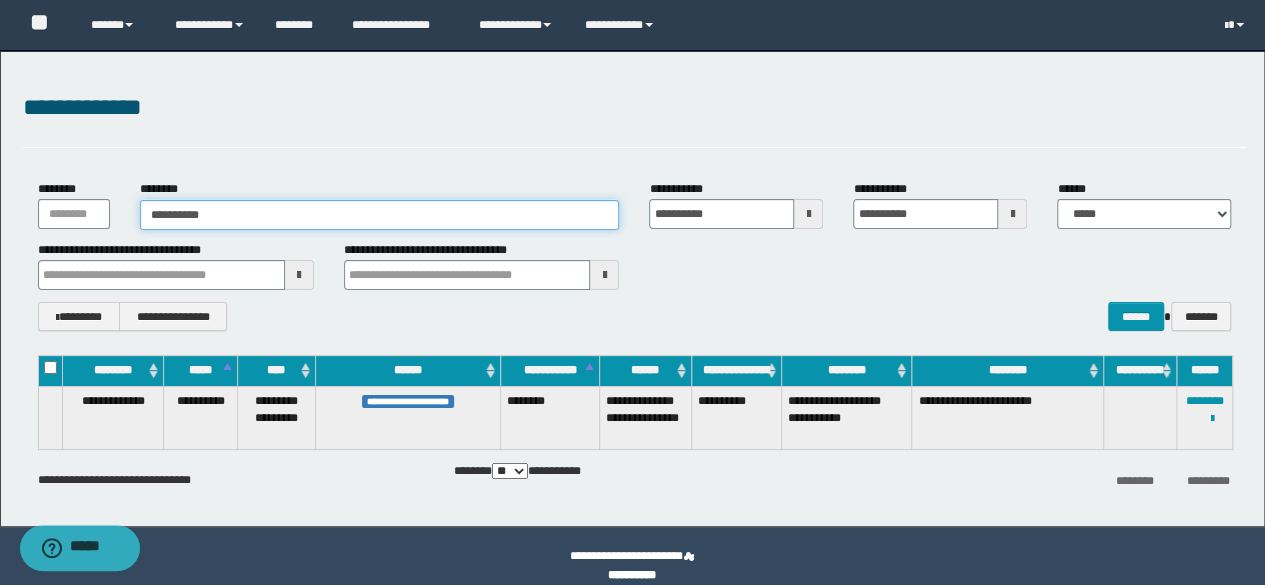 type on "**********" 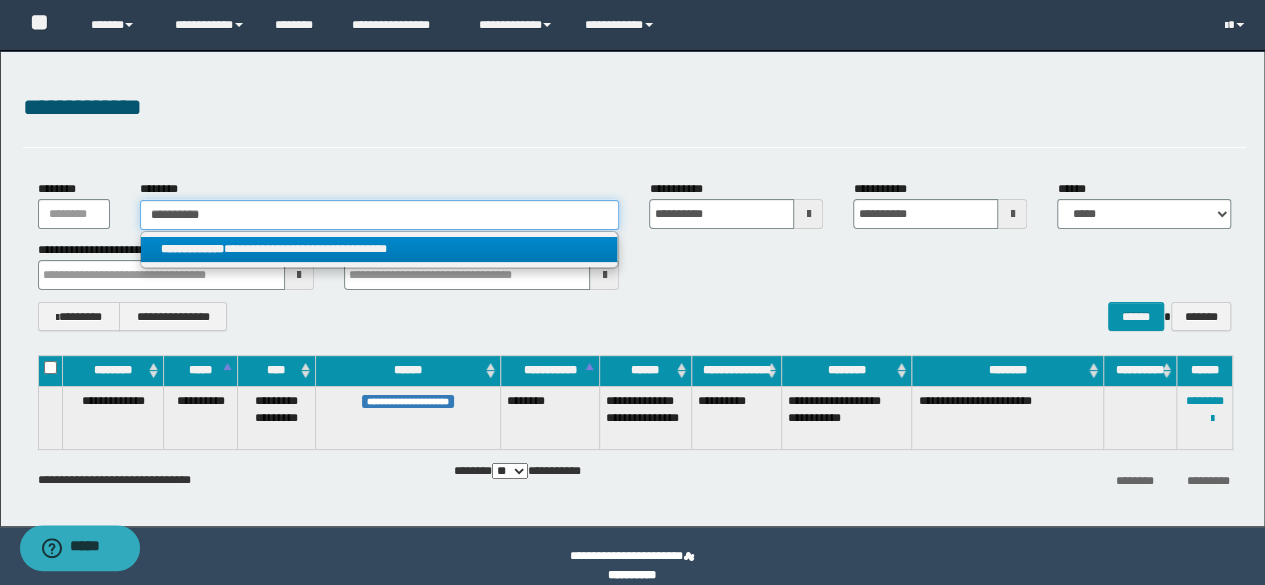 type on "**********" 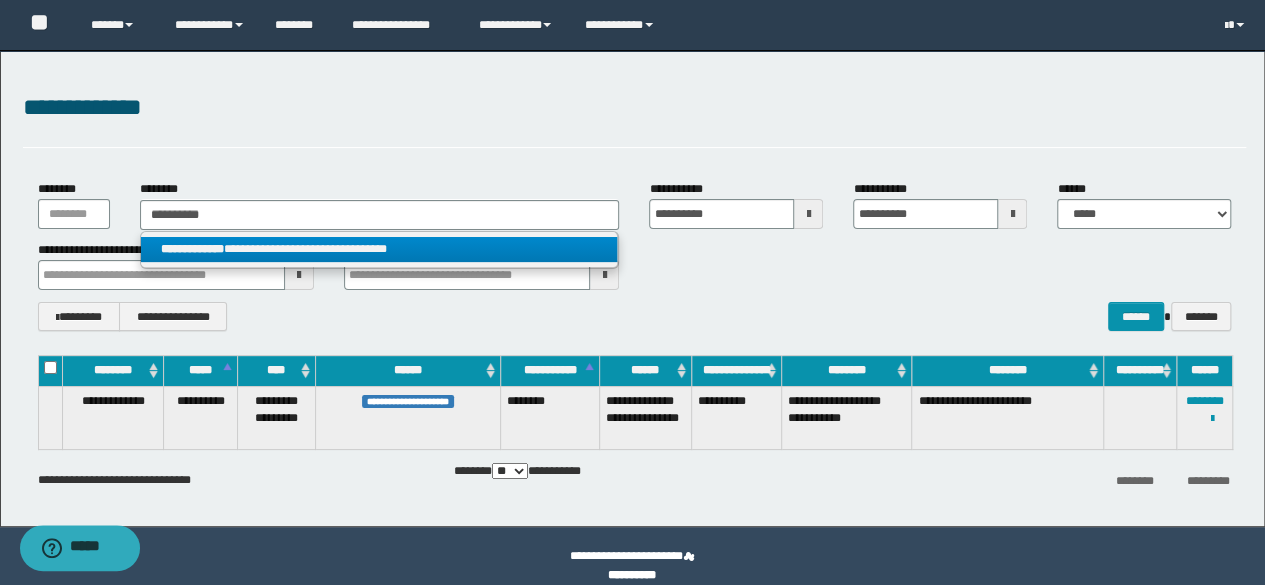 click on "**********" at bounding box center [379, 249] 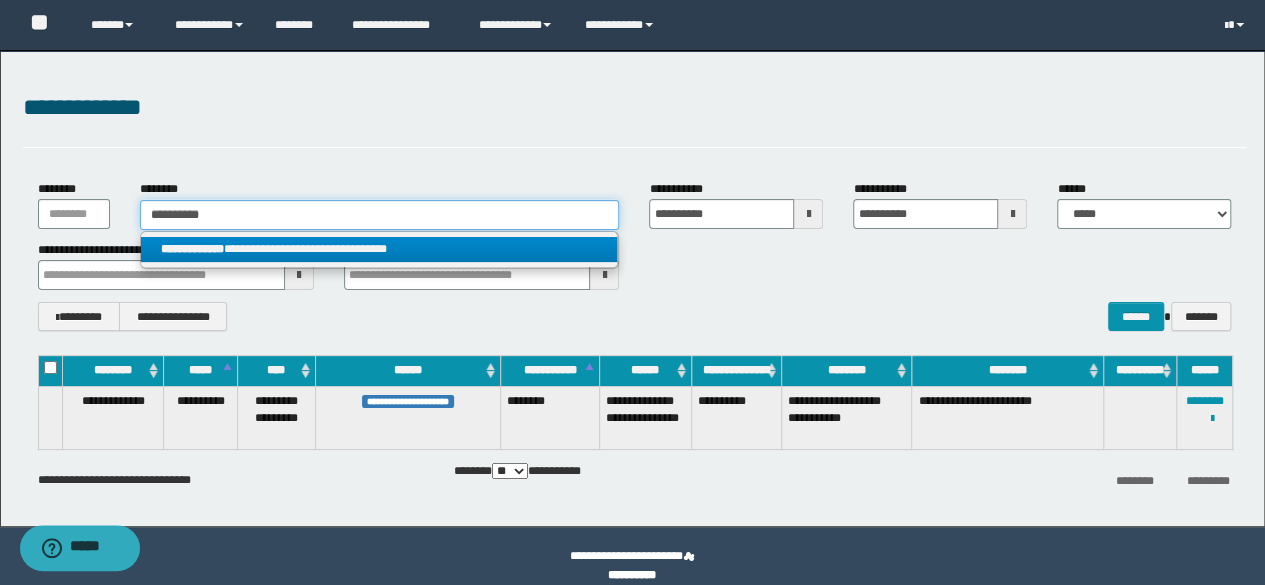 type 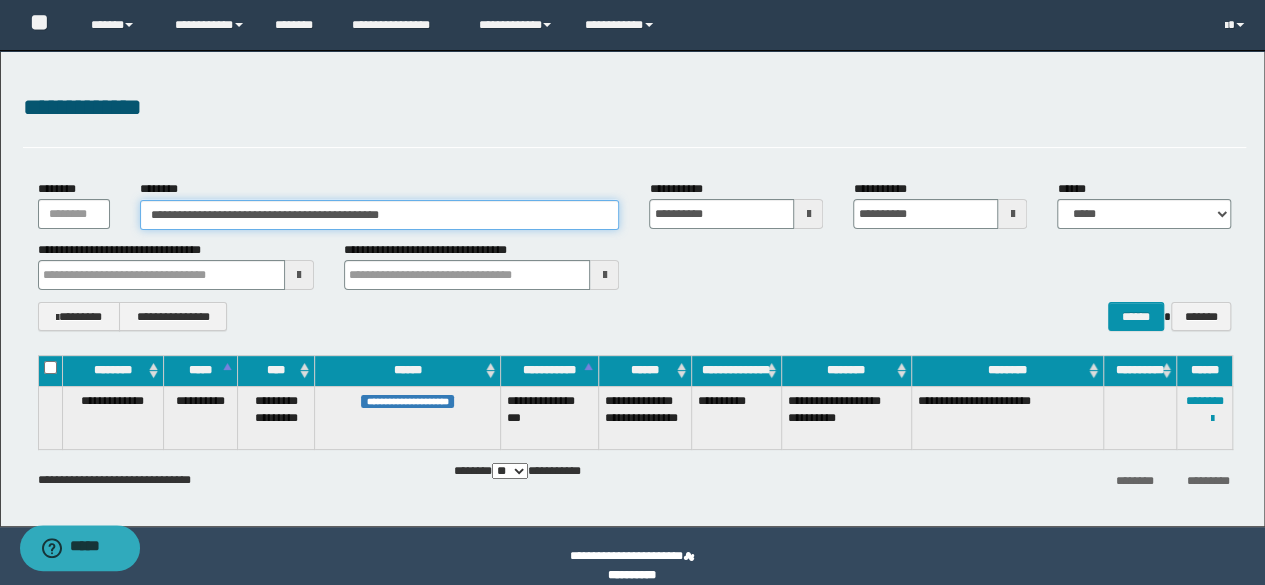 drag, startPoint x: 84, startPoint y: 197, endPoint x: 102, endPoint y: 193, distance: 18.439089 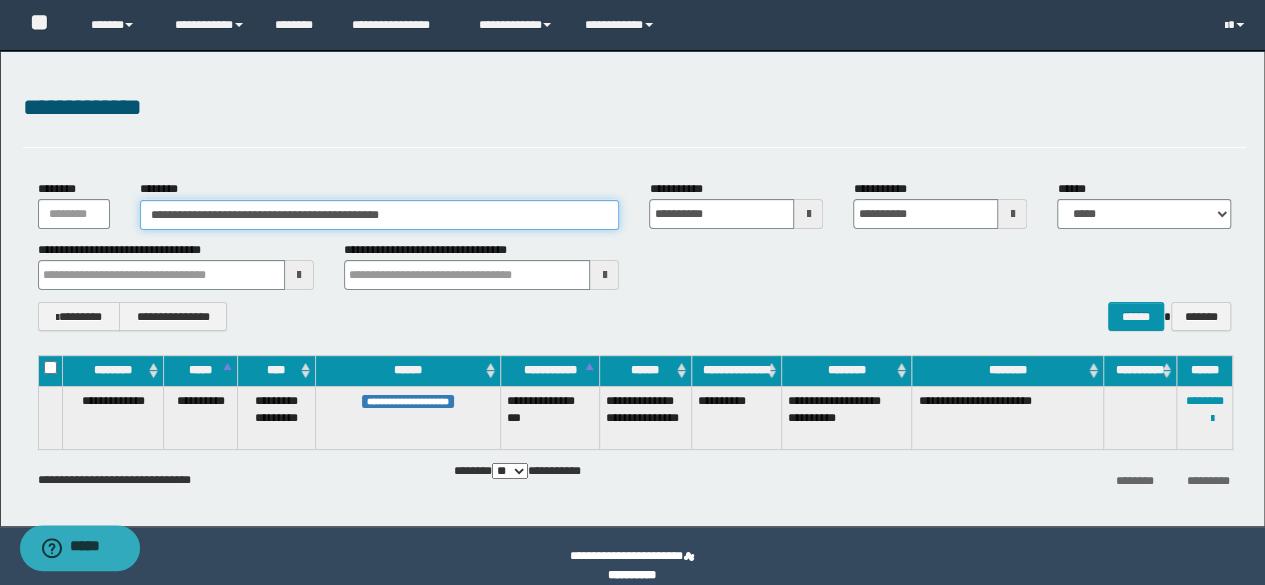 paste 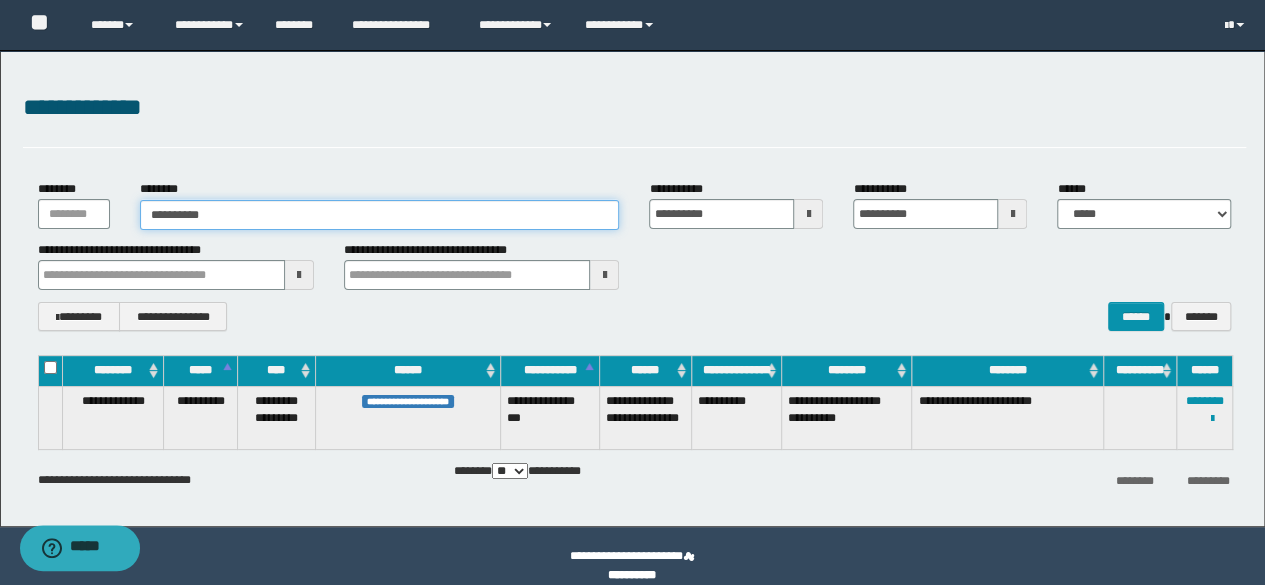 type on "**********" 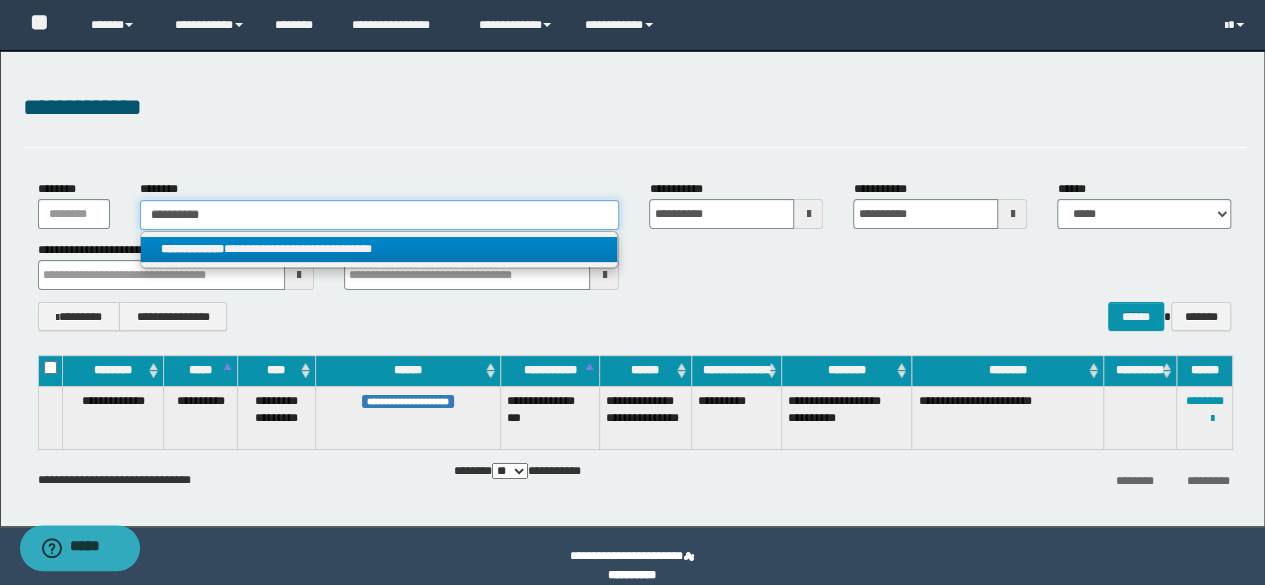 type on "**********" 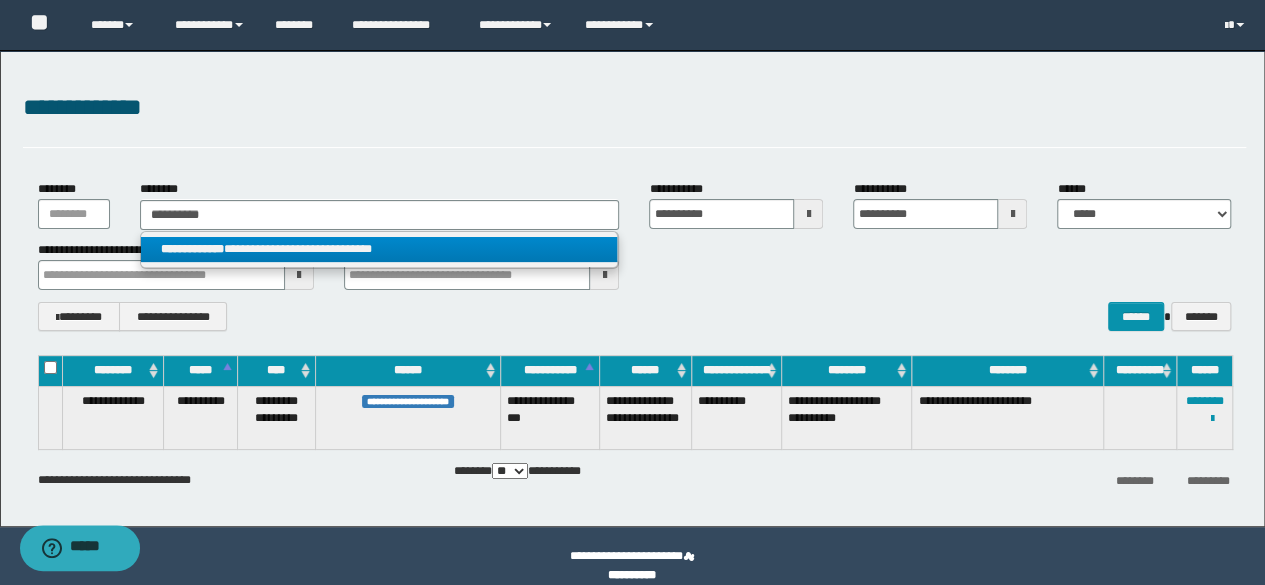 click on "**********" at bounding box center (192, 249) 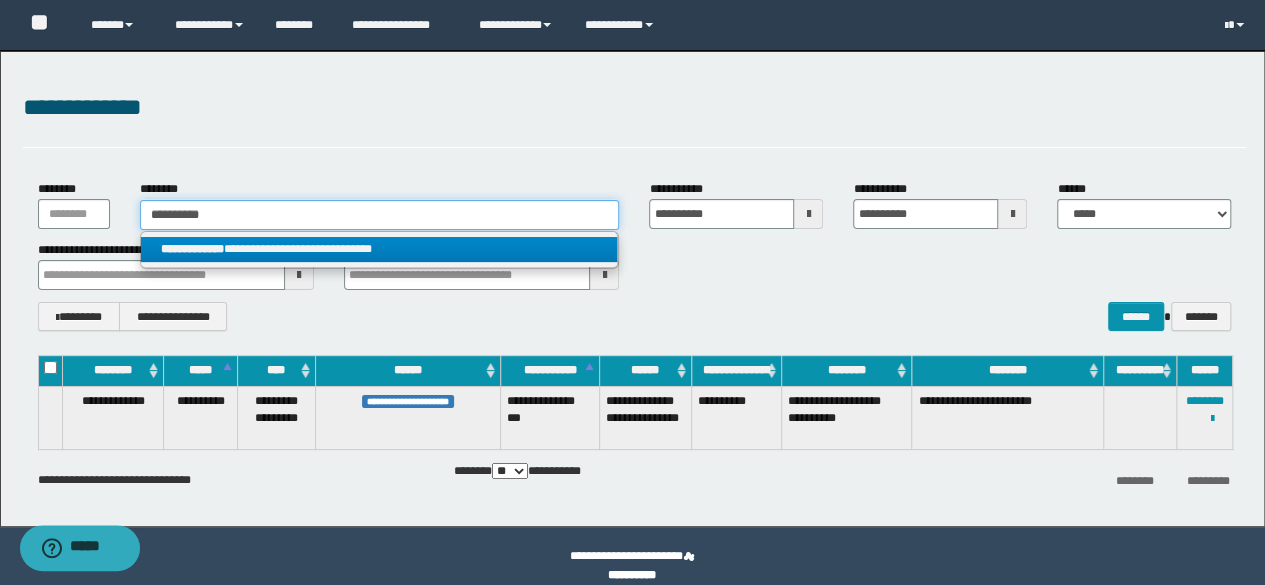 type 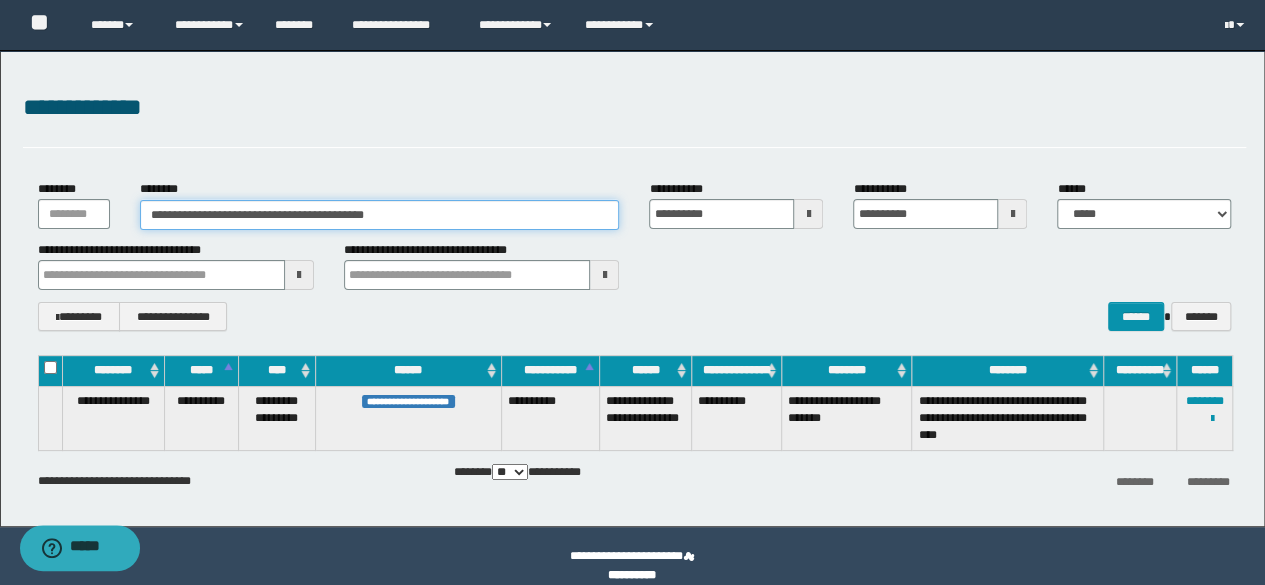 drag, startPoint x: 475, startPoint y: 217, endPoint x: 61, endPoint y: 212, distance: 414.03018 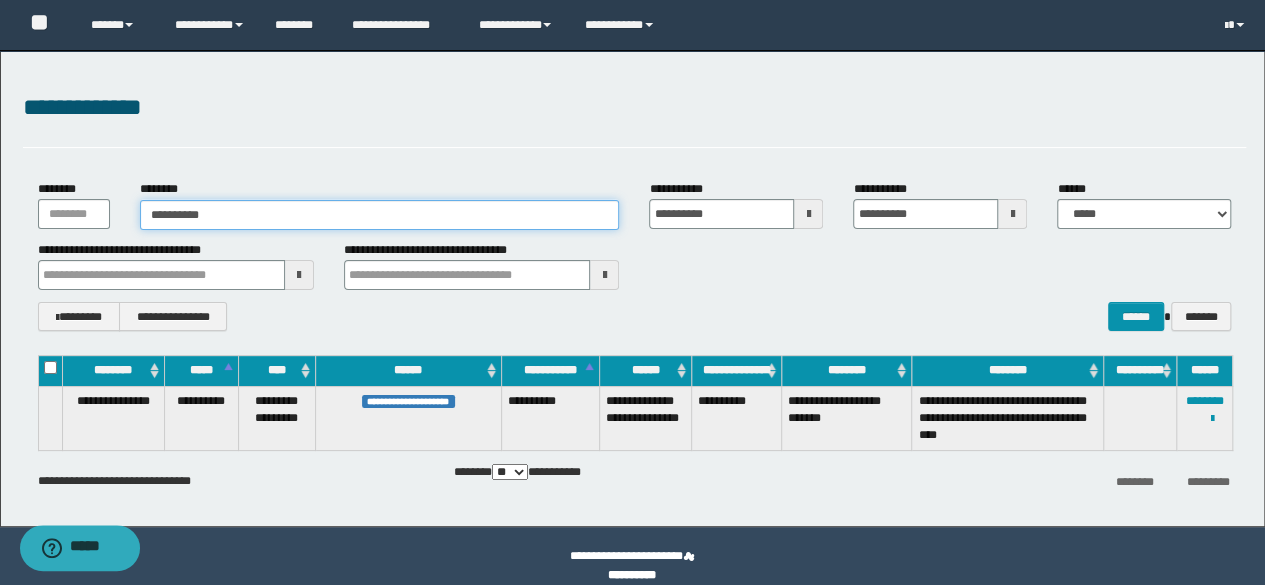 type on "**********" 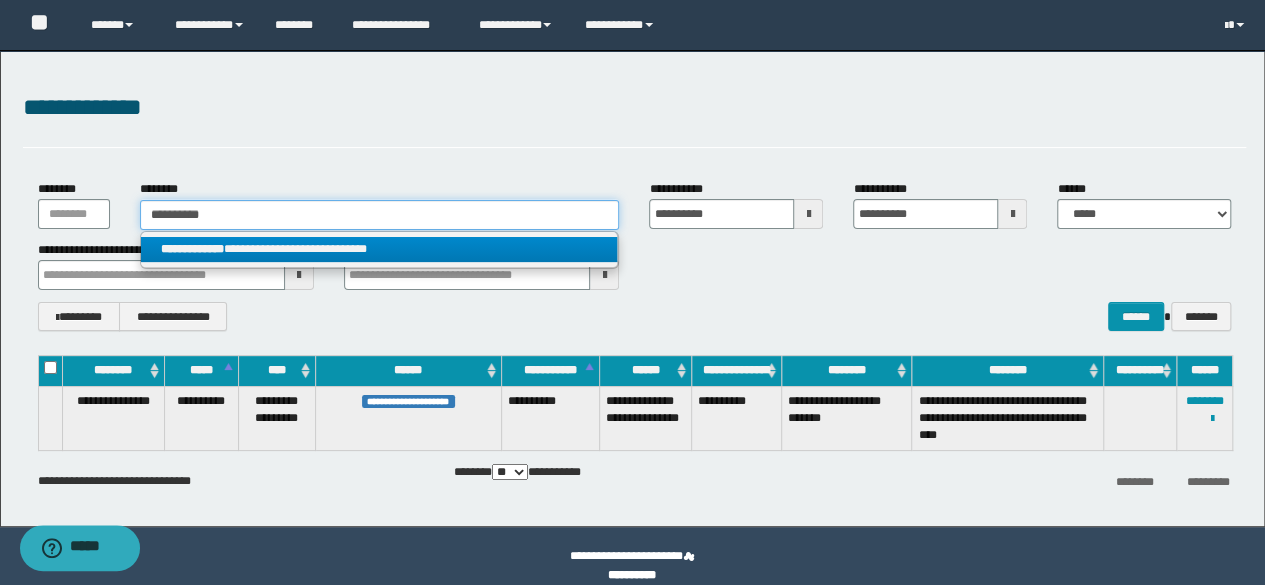 type on "**********" 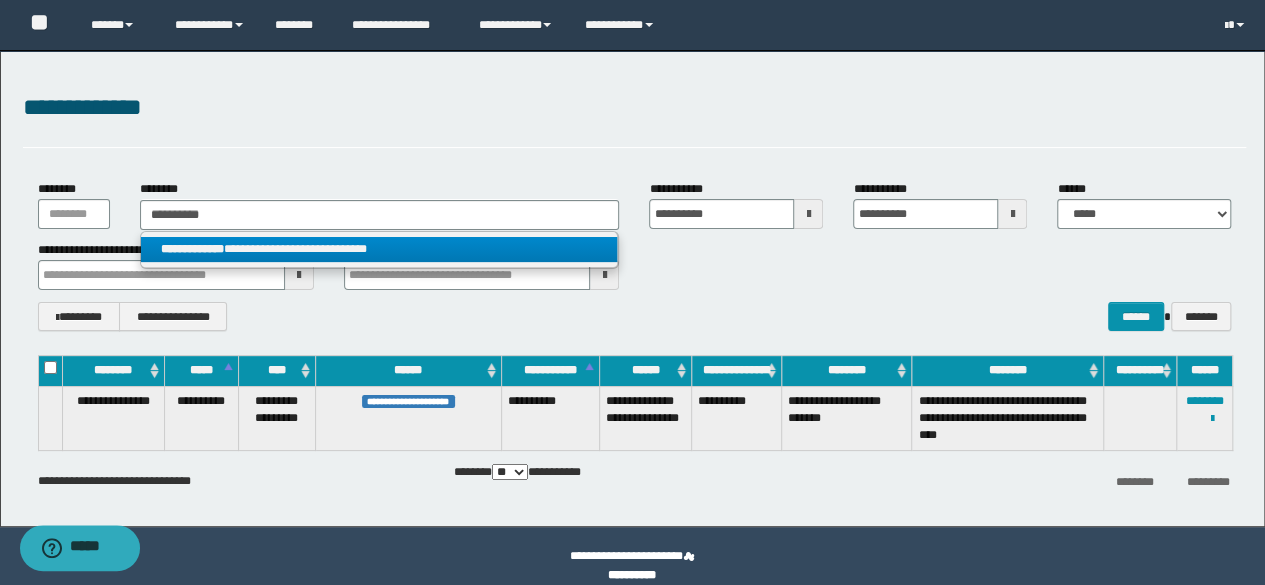click on "**********" at bounding box center (379, 249) 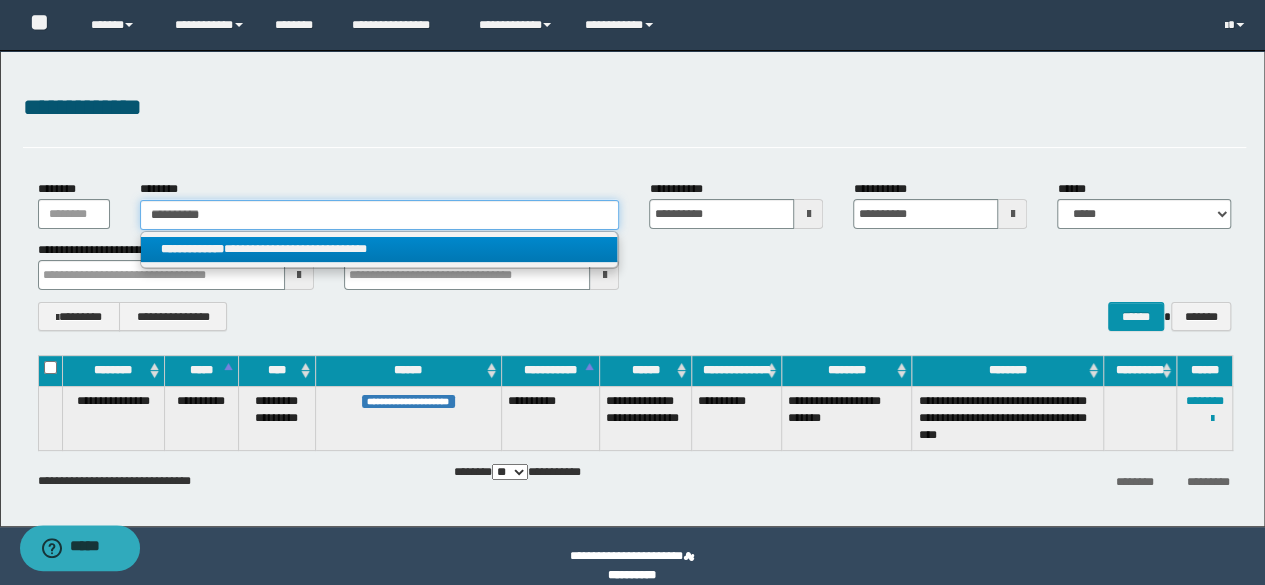 type 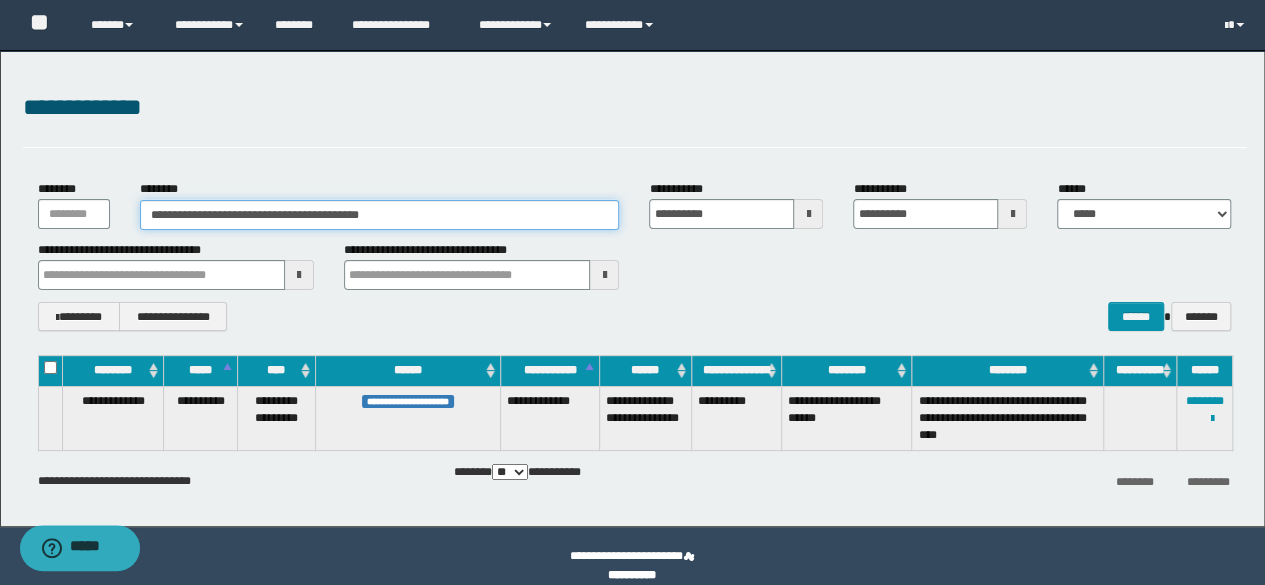 drag, startPoint x: 474, startPoint y: 212, endPoint x: 0, endPoint y: 183, distance: 474.8863 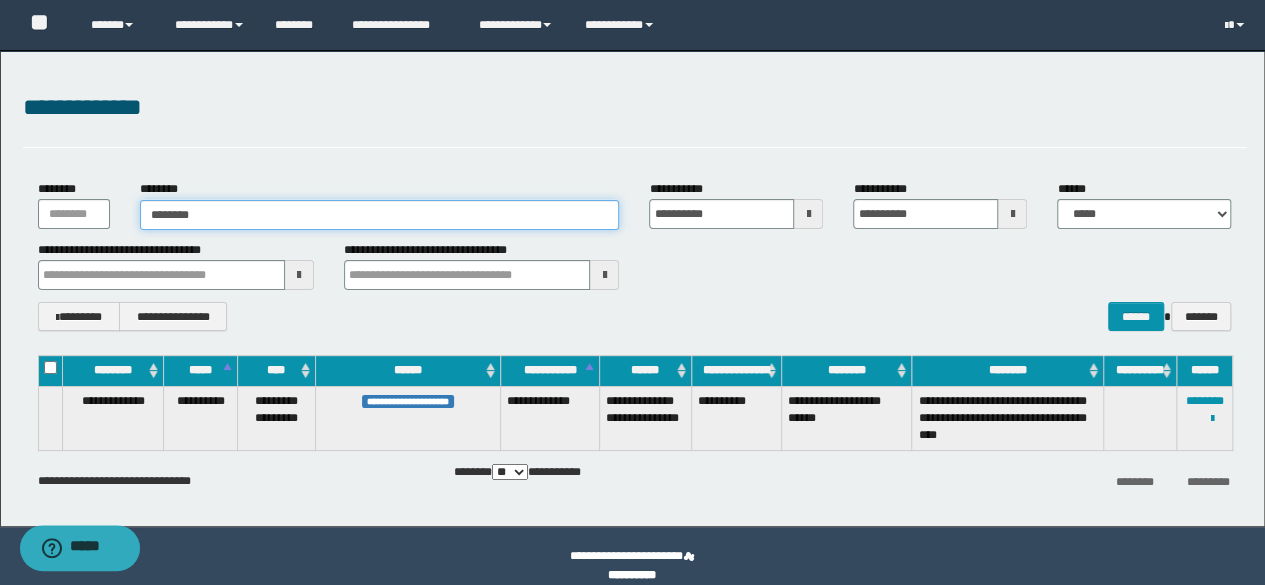 type on "********" 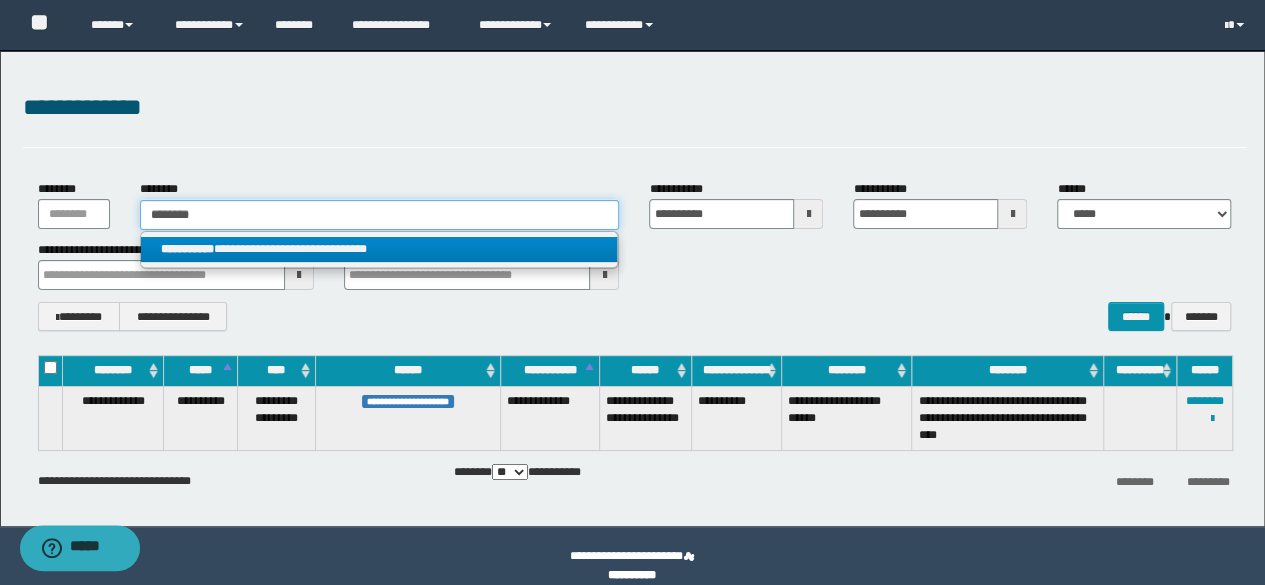 type on "********" 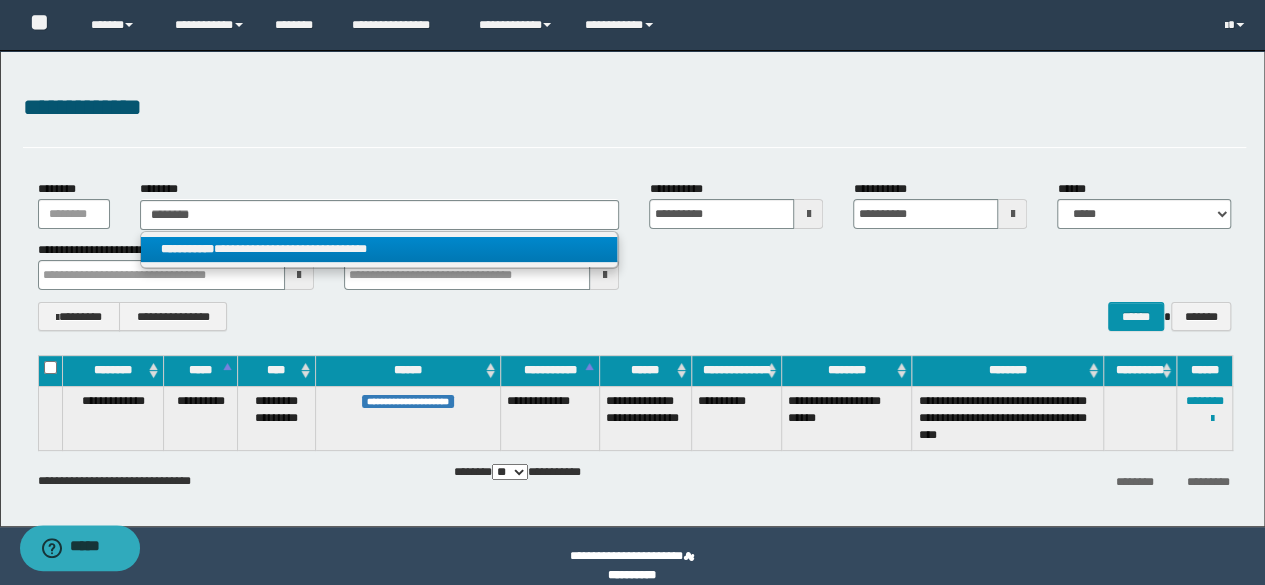 click on "**********" at bounding box center [379, 249] 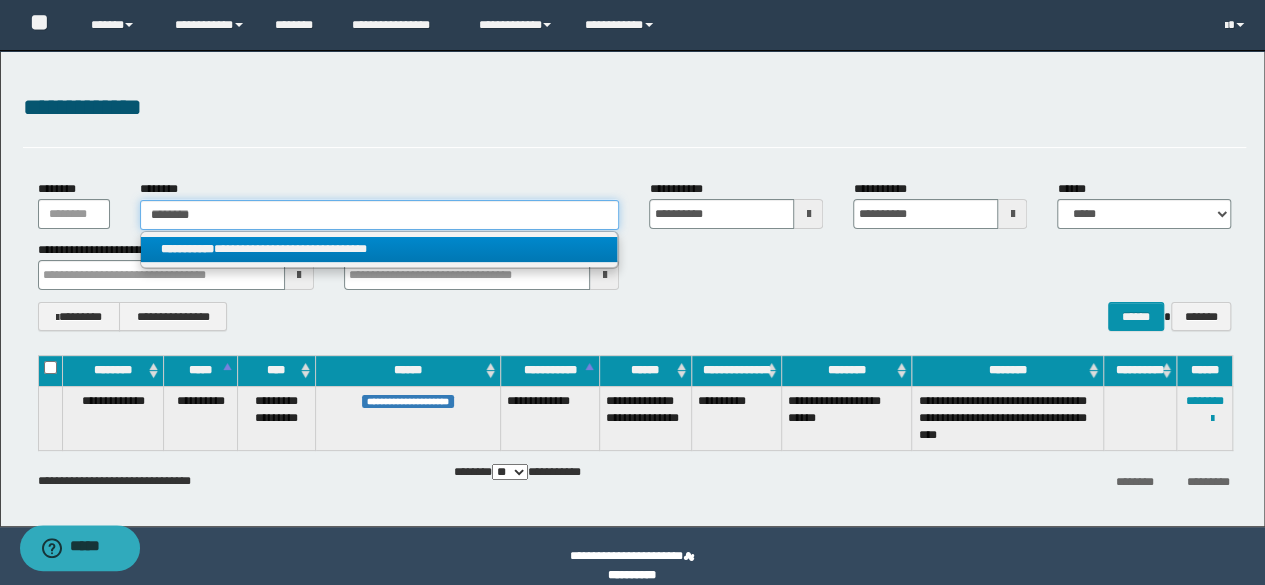 type 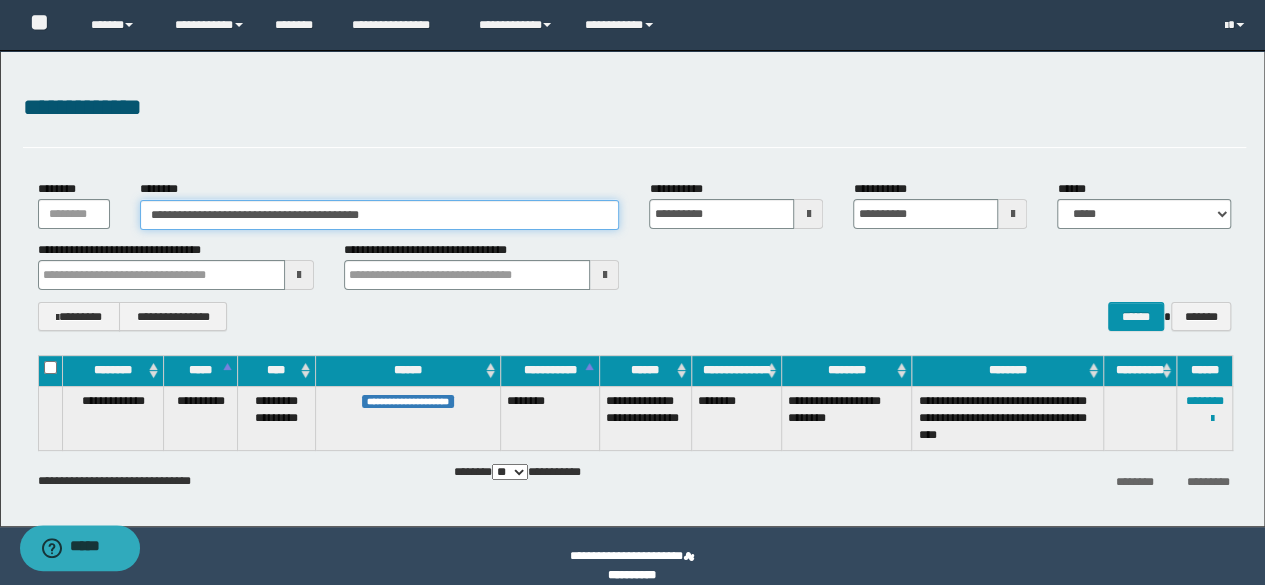 drag, startPoint x: 477, startPoint y: 212, endPoint x: 12, endPoint y: 145, distance: 469.8021 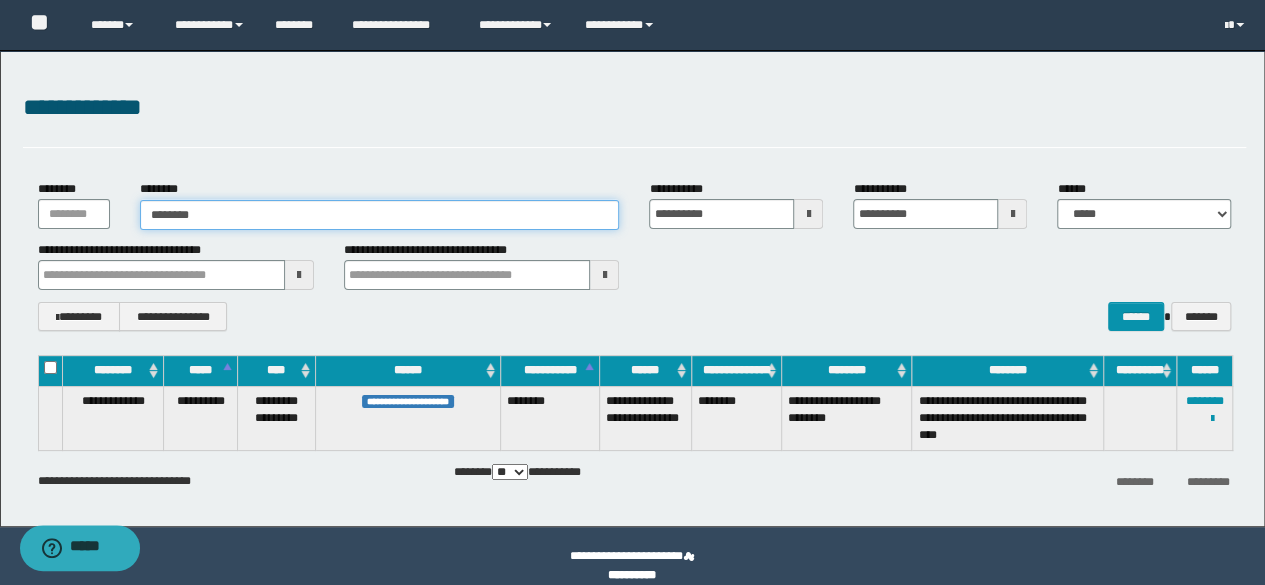 type on "********" 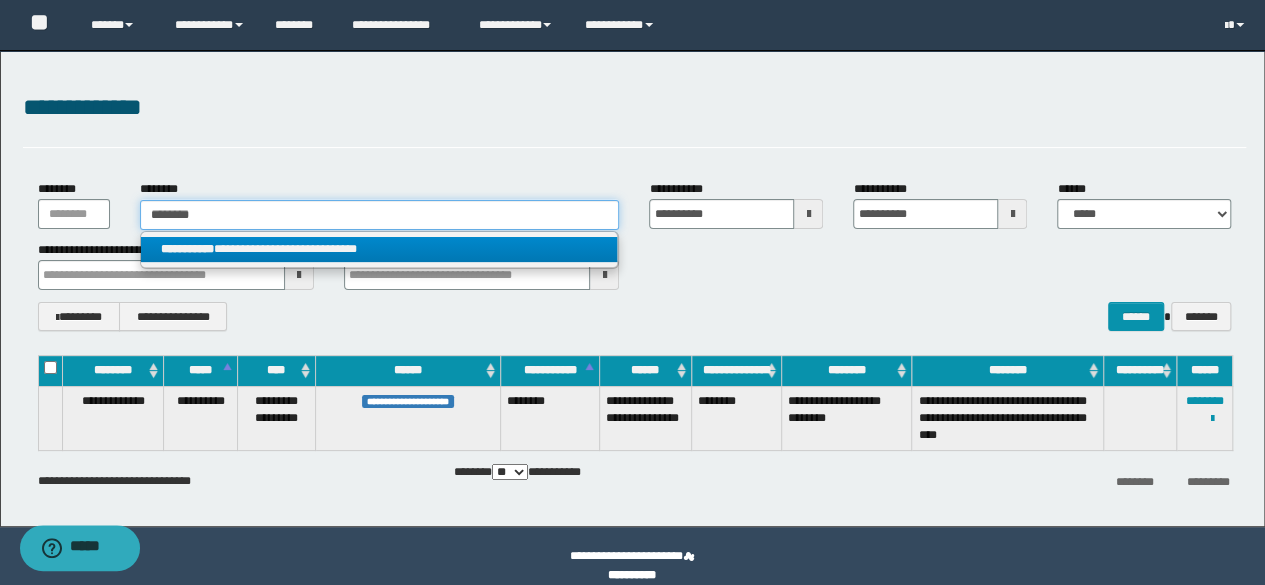 type on "********" 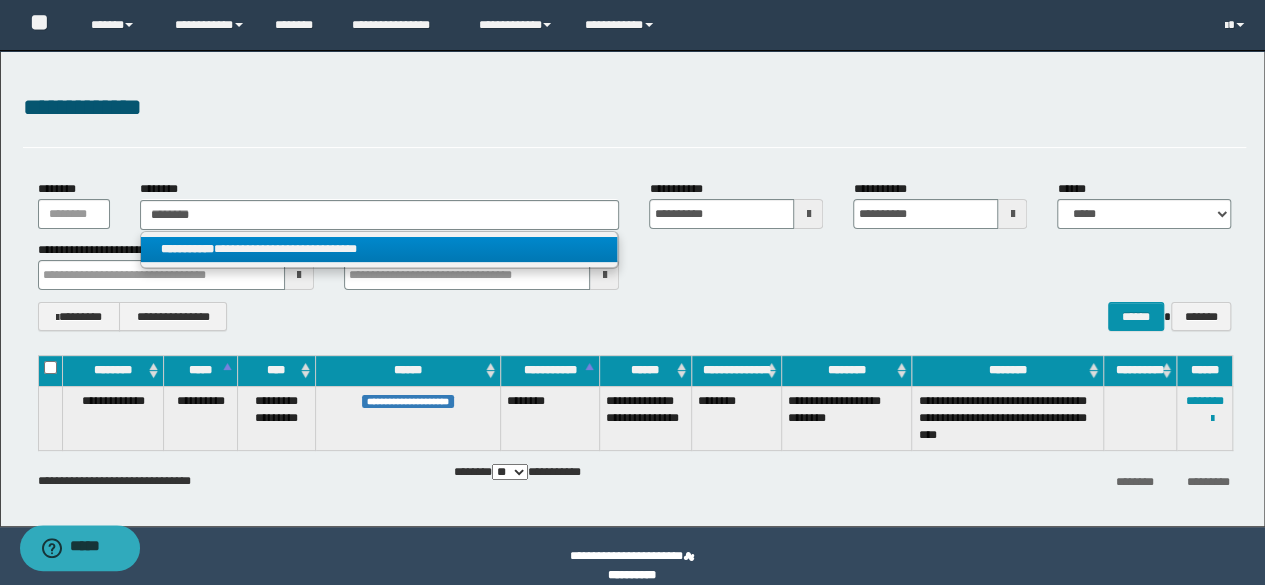 click on "**********" at bounding box center (379, 249) 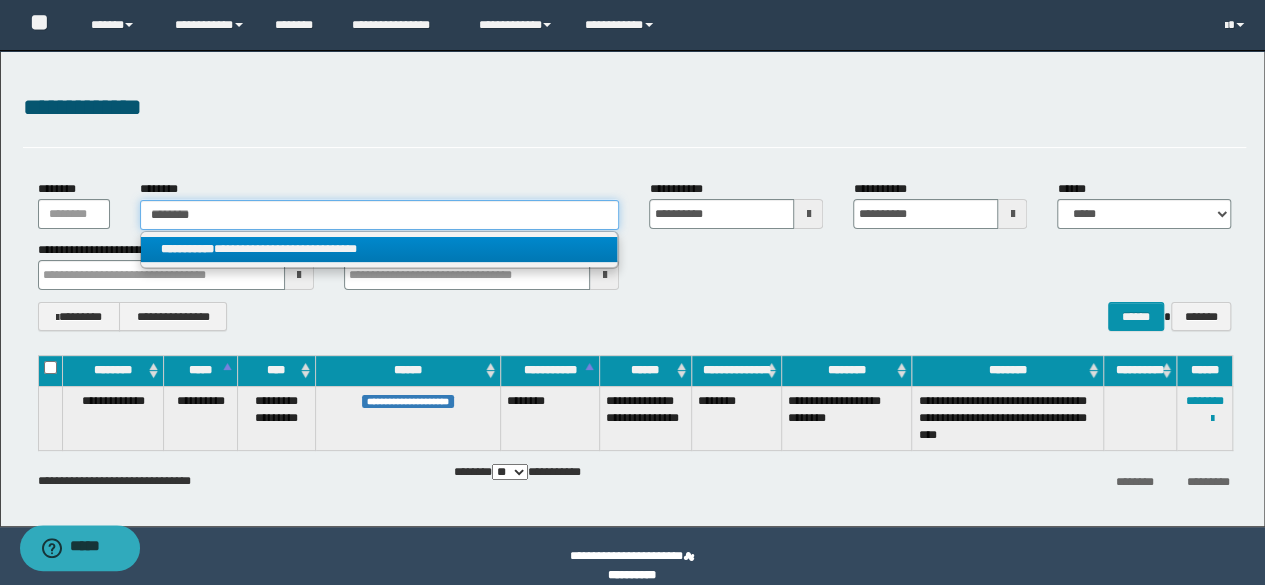 type 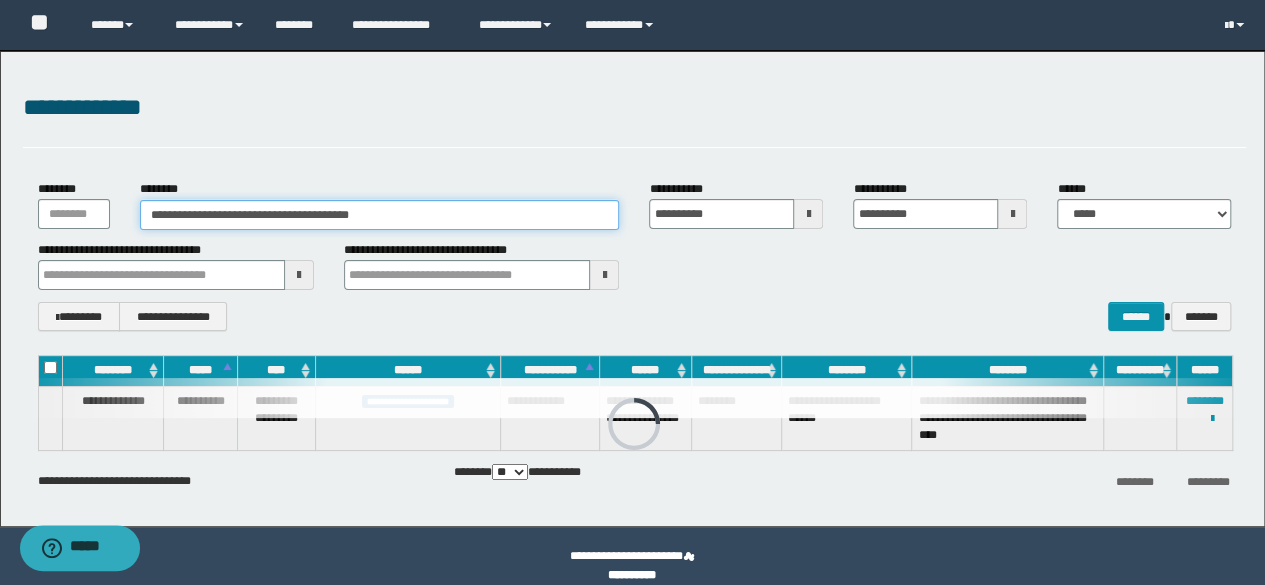 drag, startPoint x: 463, startPoint y: 215, endPoint x: 0, endPoint y: 199, distance: 463.27637 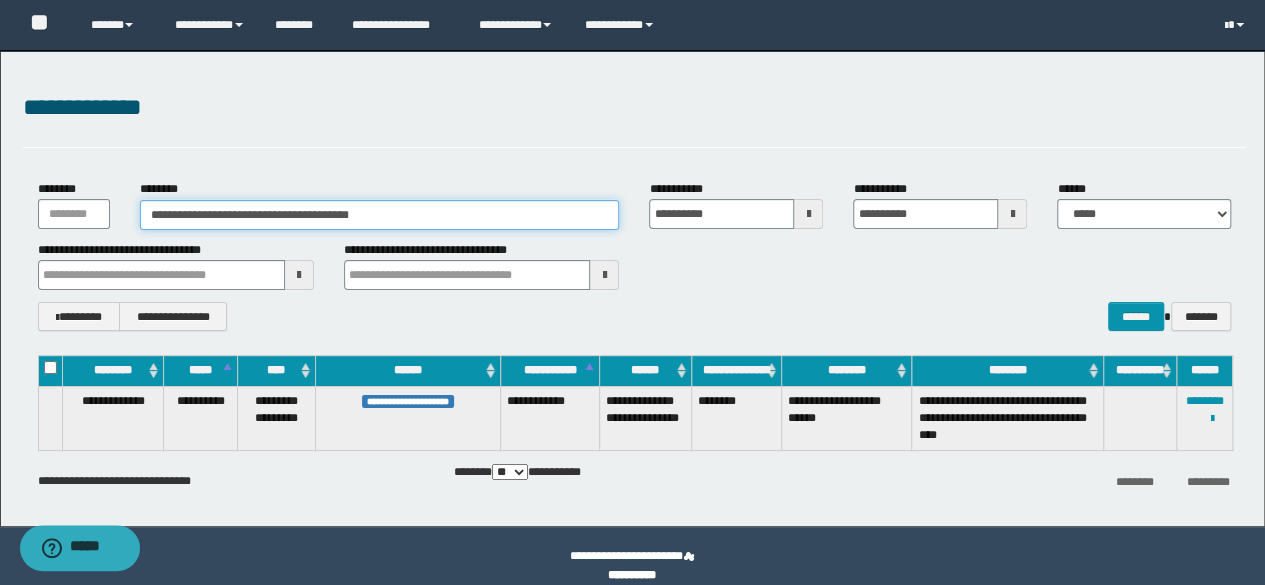 paste 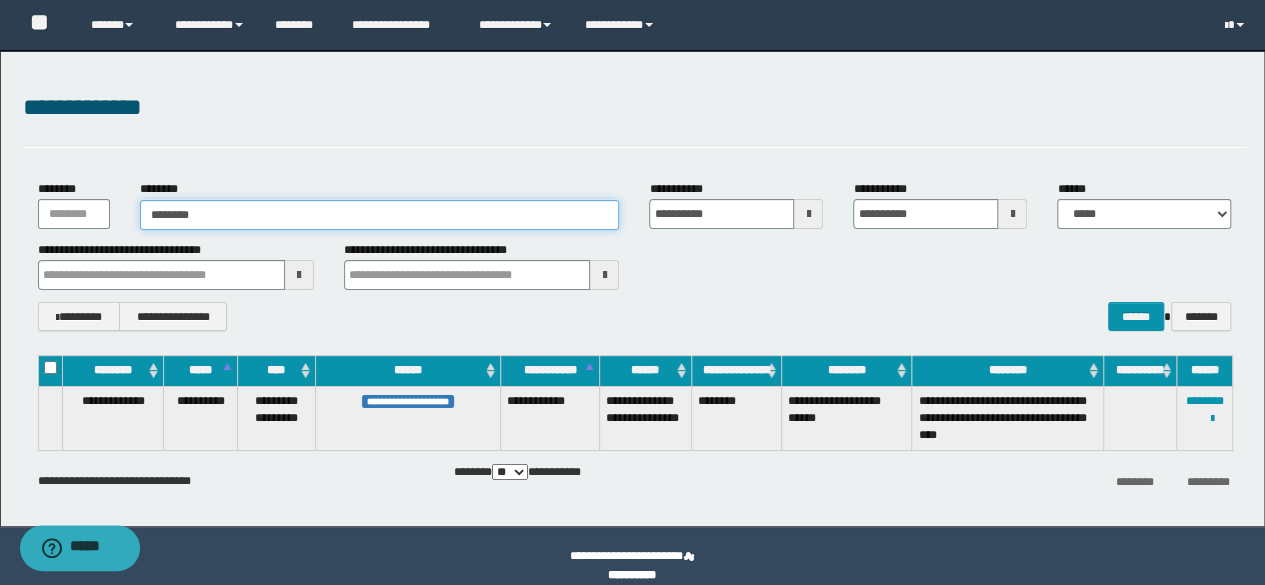 type on "********" 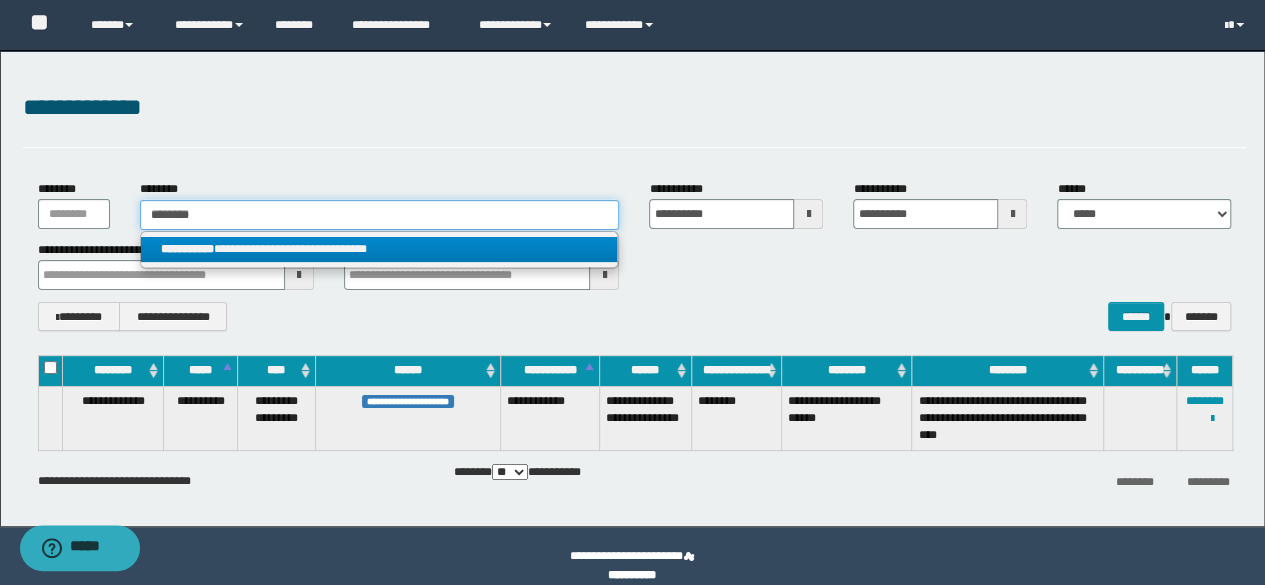 type on "********" 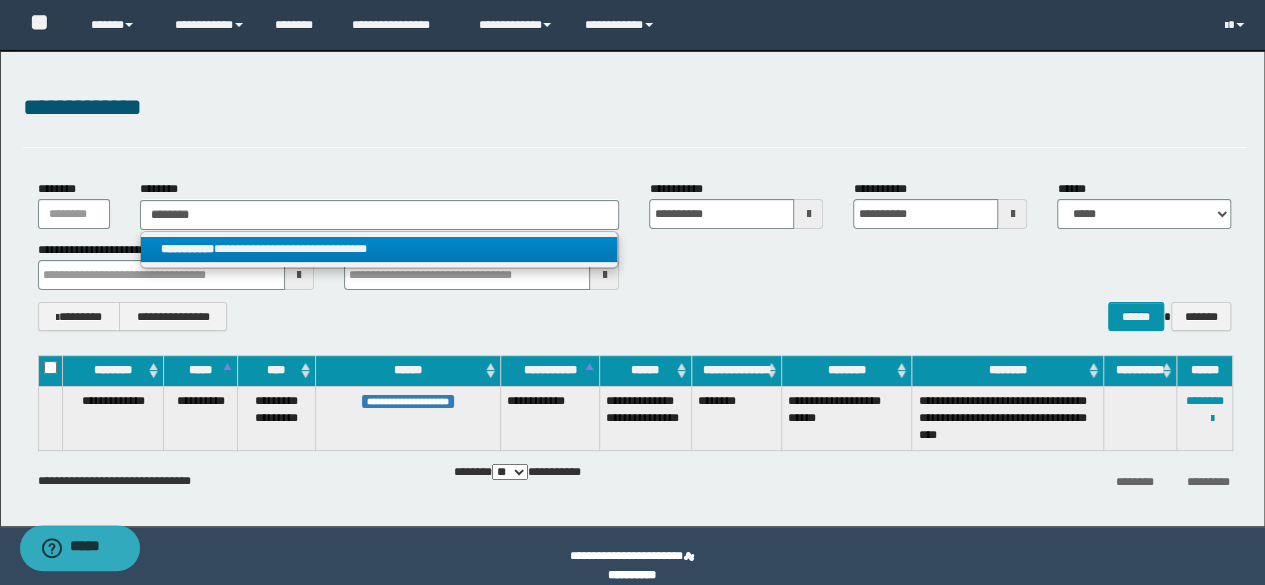 click on "**********" at bounding box center [379, 249] 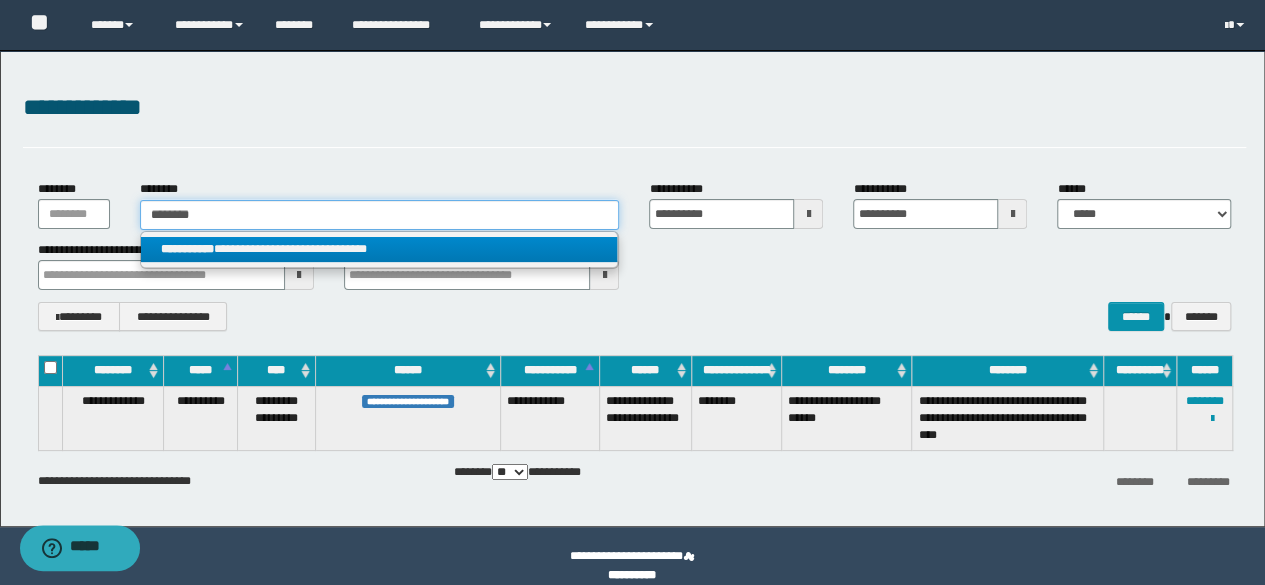 type 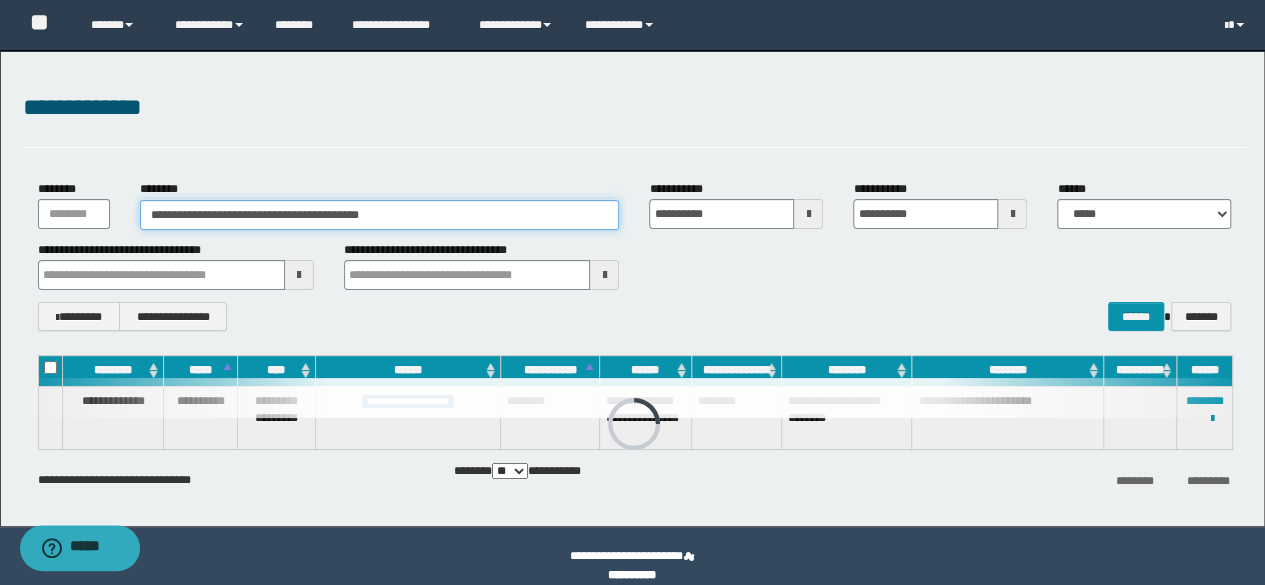 click on "**********" at bounding box center (632, 288) 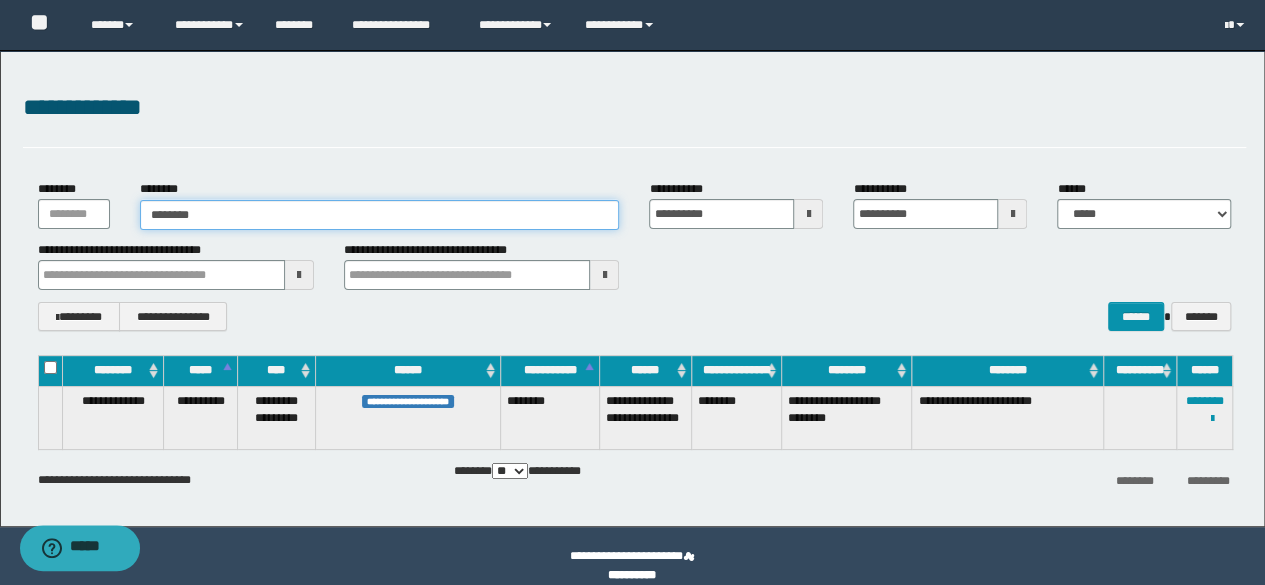 type on "********" 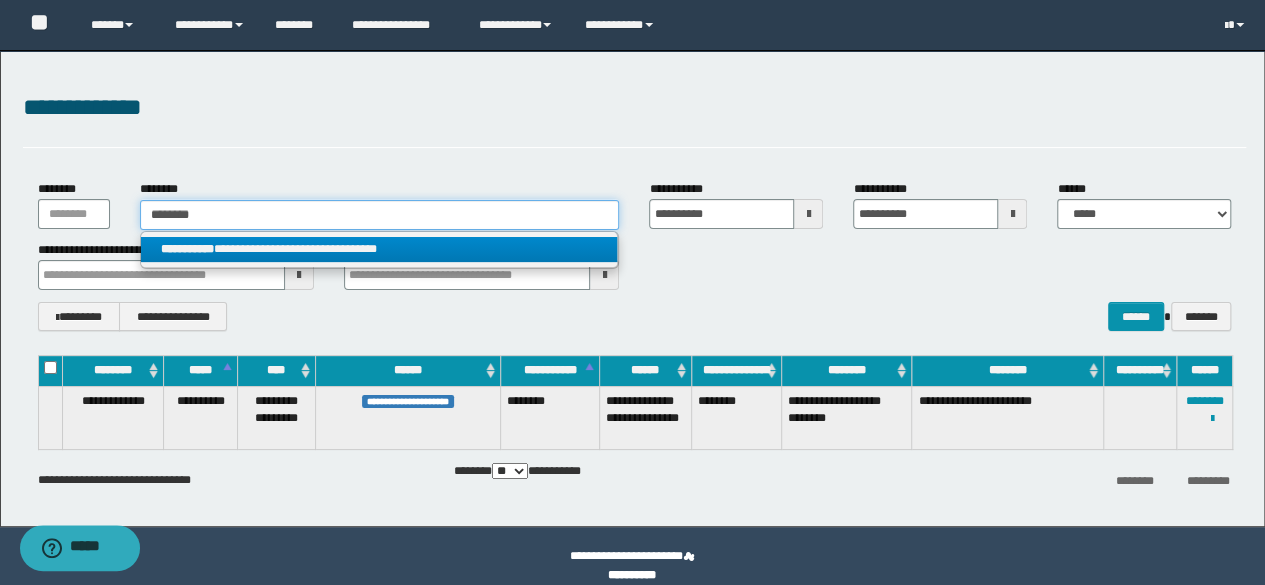 type on "********" 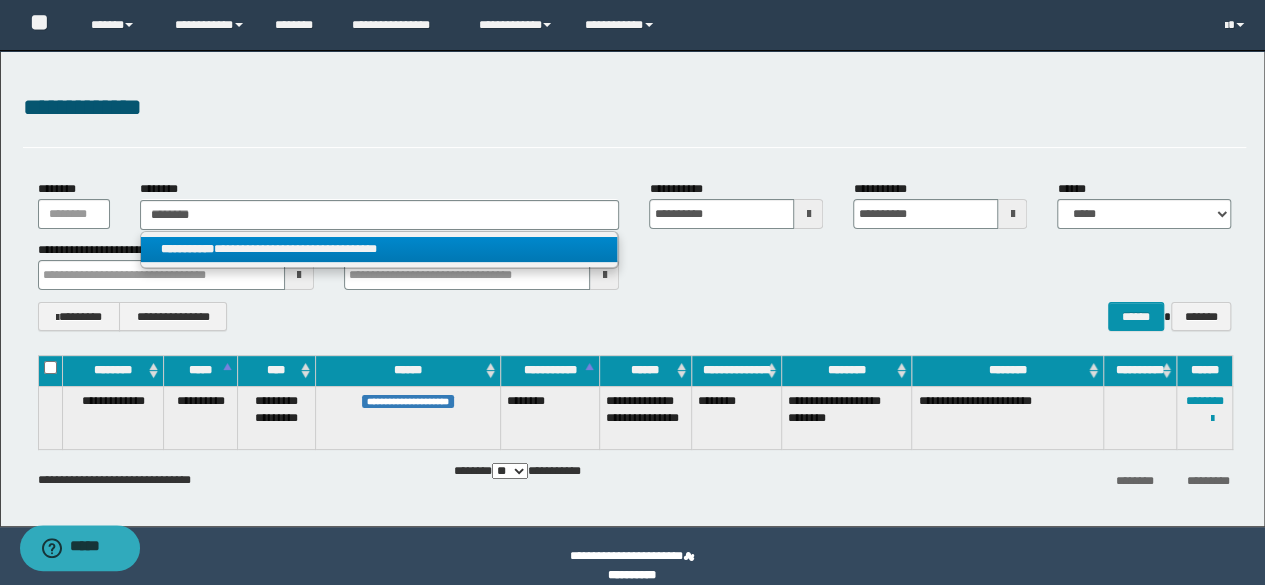 click on "**********" at bounding box center [379, 249] 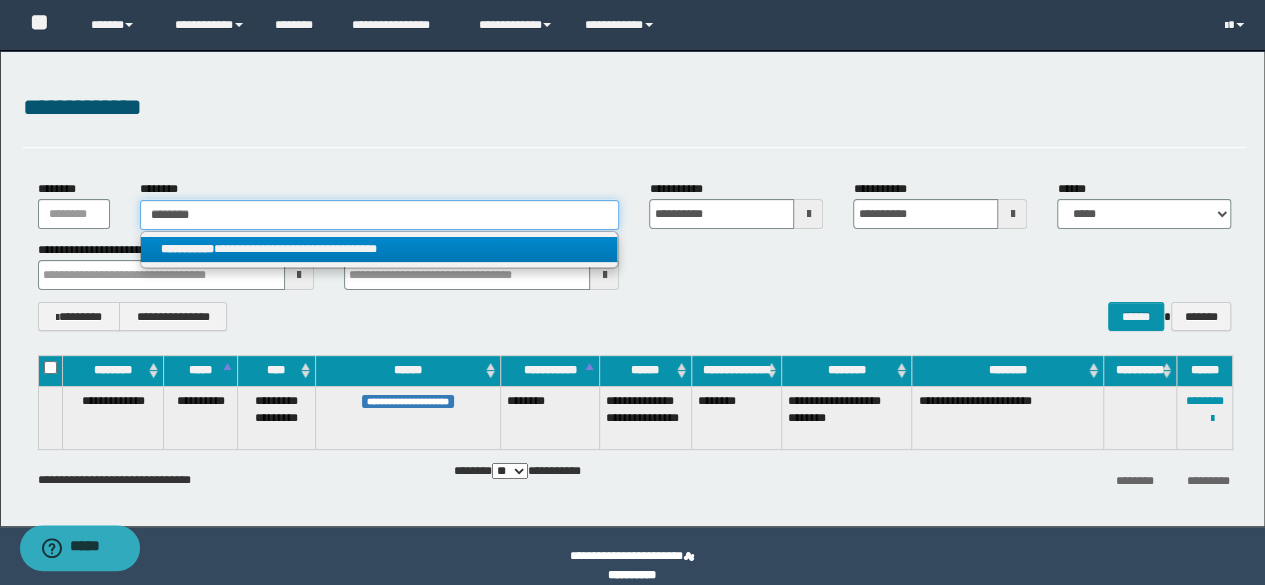 type 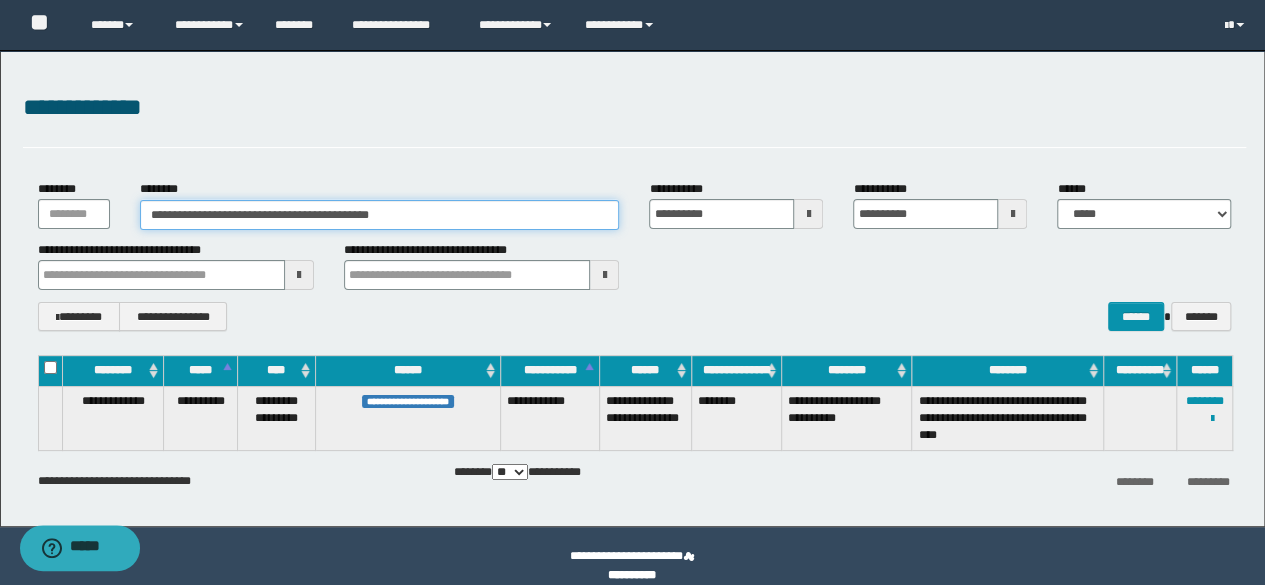 drag, startPoint x: 545, startPoint y: 205, endPoint x: 0, endPoint y: 84, distance: 558.27057 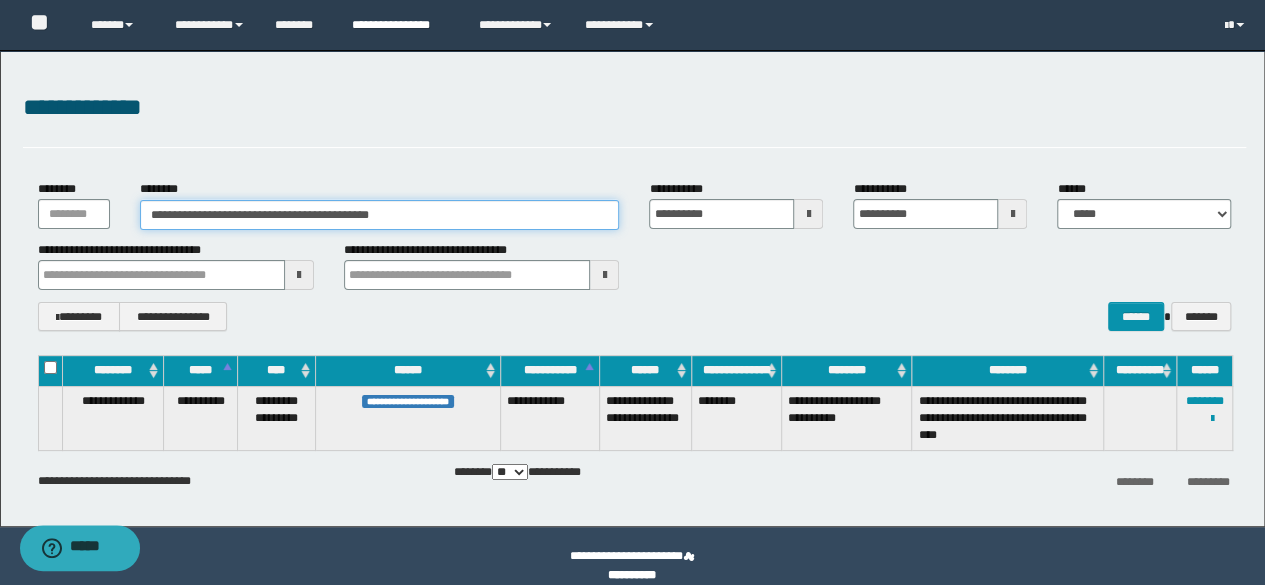 paste 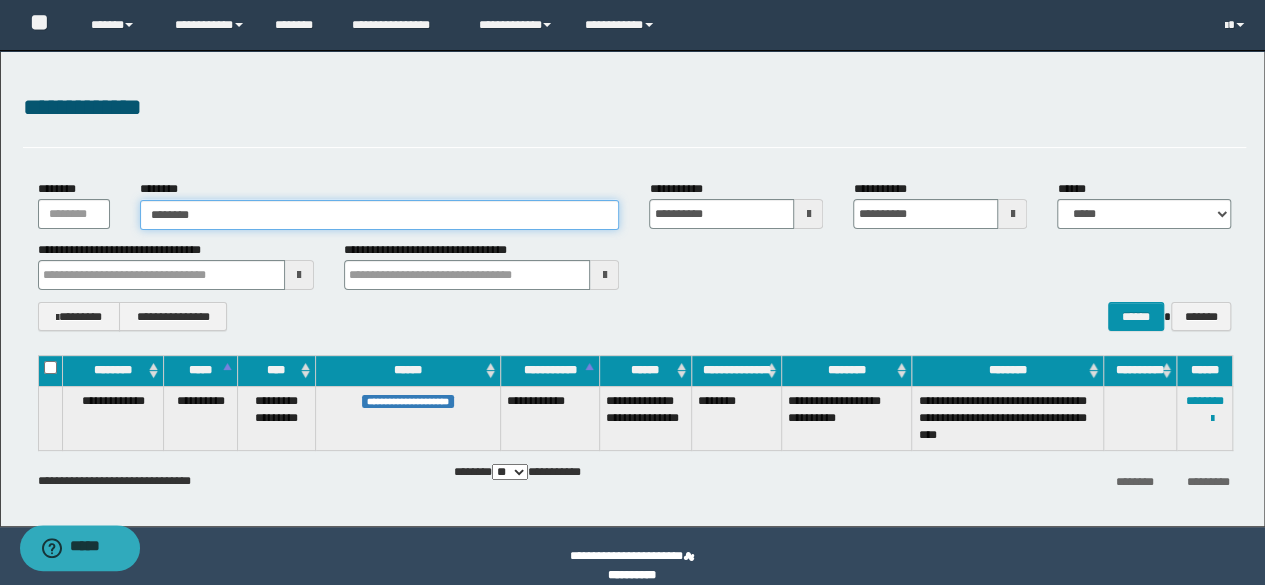 type on "********" 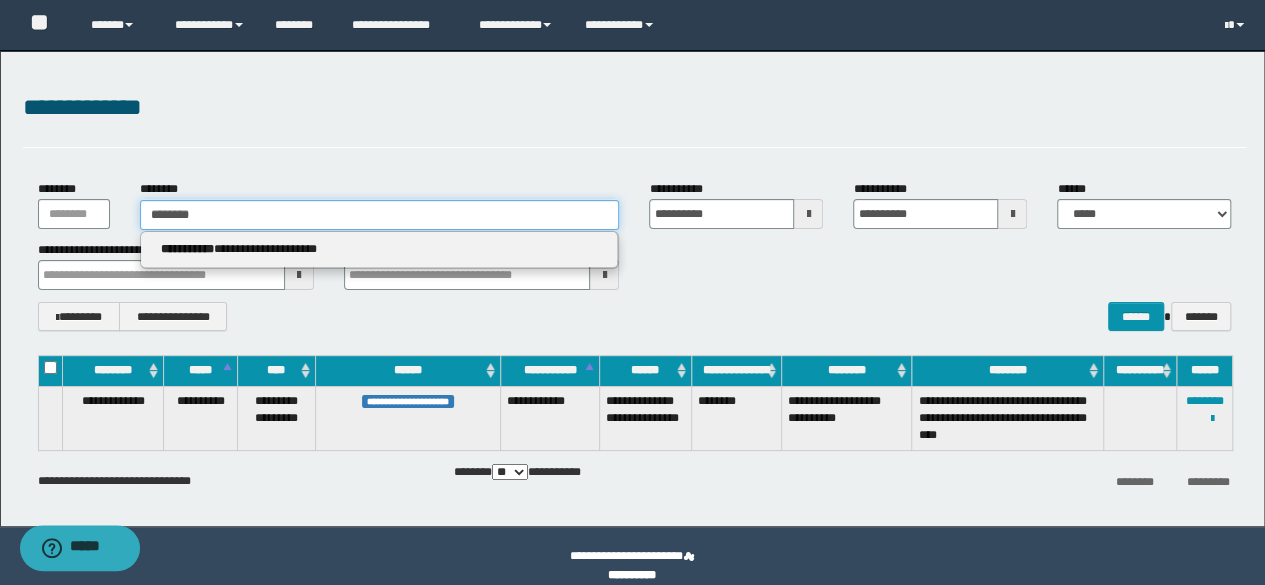 type on "********" 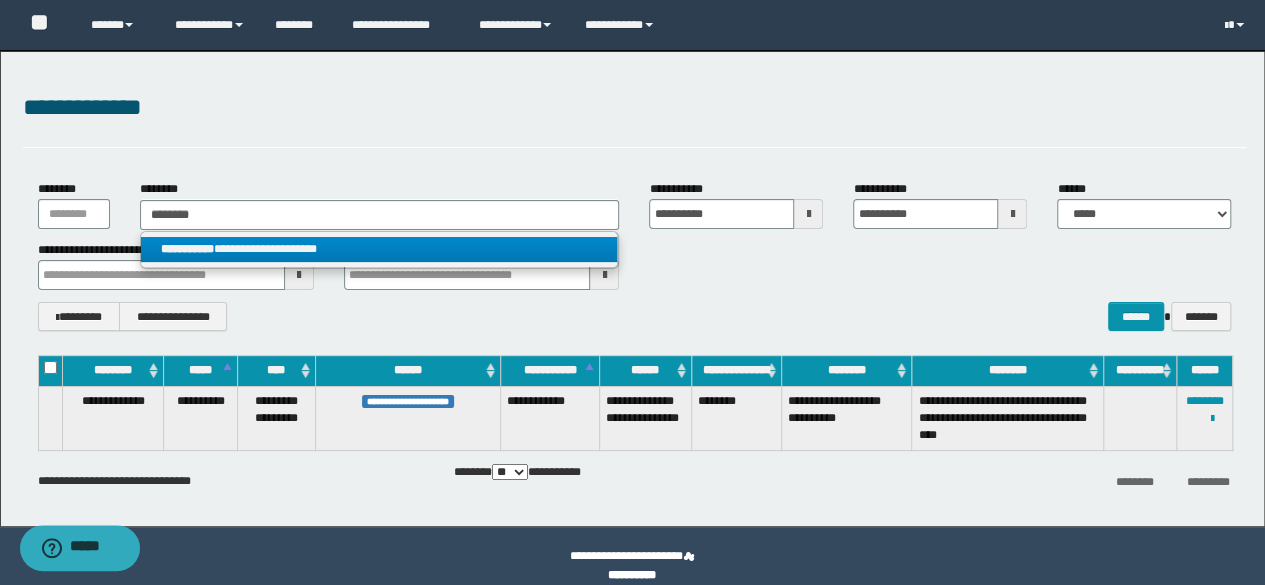 click on "**********" at bounding box center (379, 249) 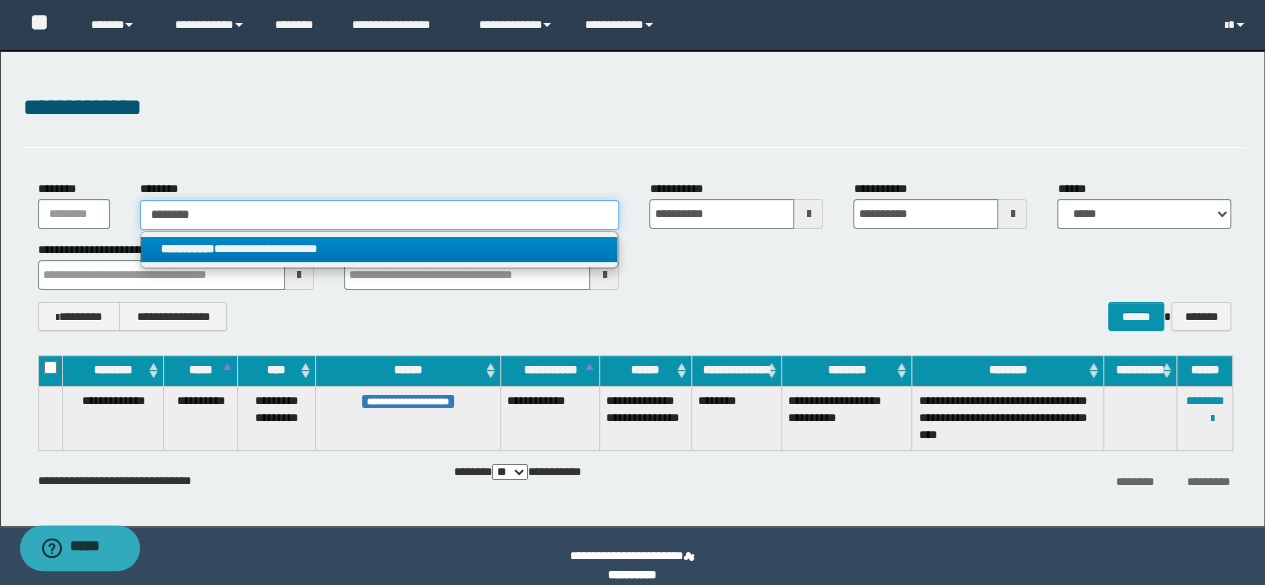 type 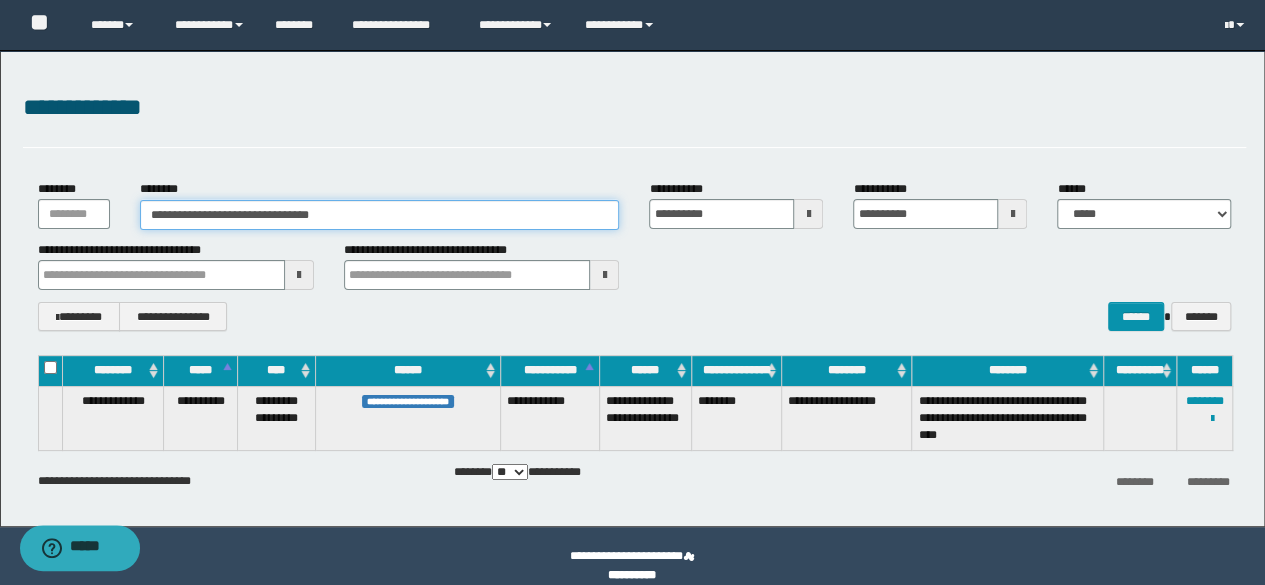 drag, startPoint x: 429, startPoint y: 205, endPoint x: 0, endPoint y: 184, distance: 429.51367 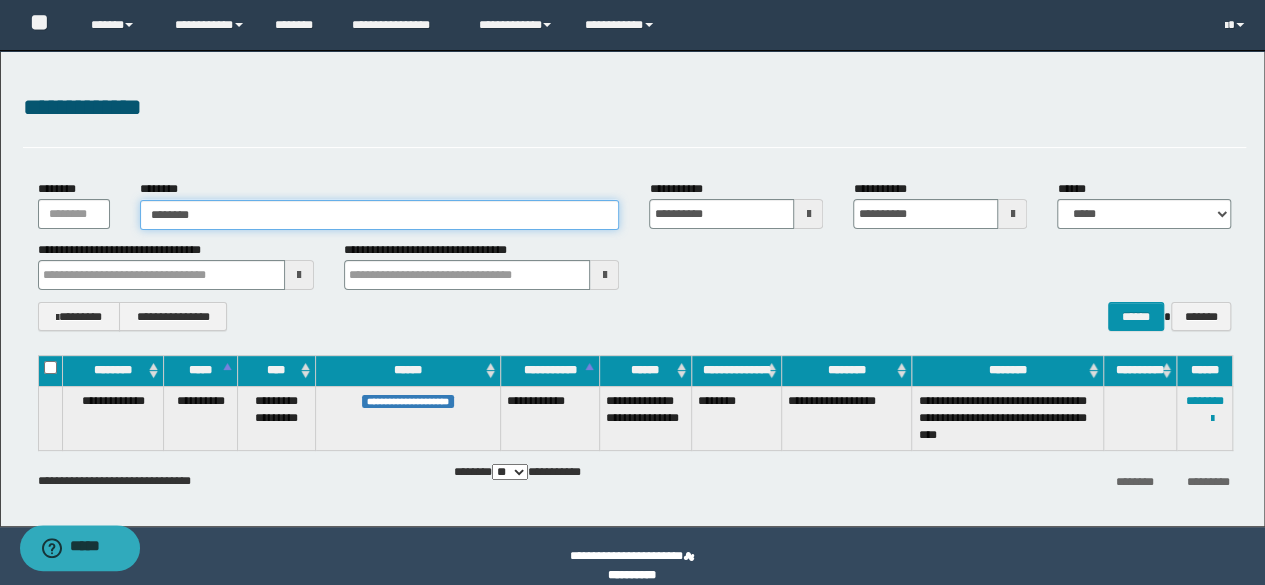type on "********" 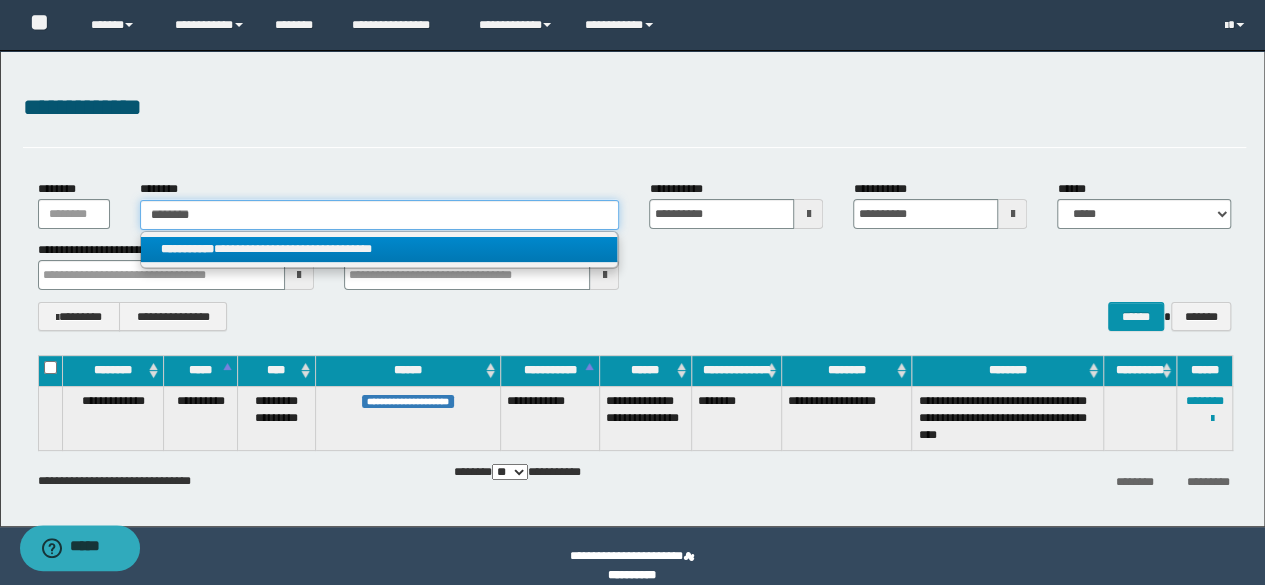 type on "********" 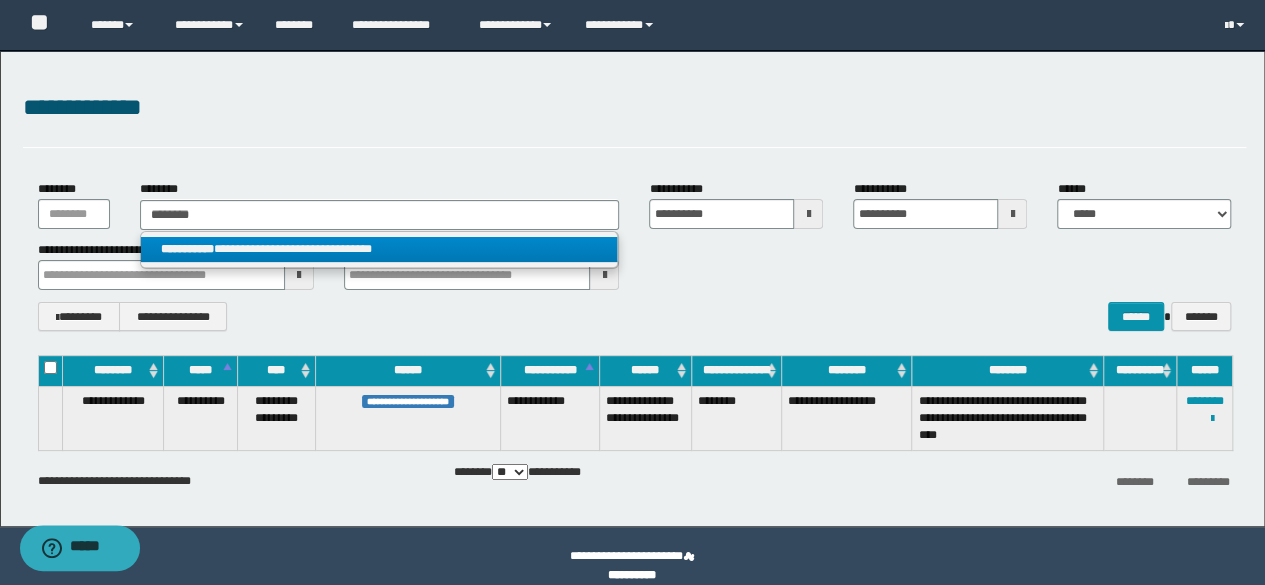 click on "**********" at bounding box center [187, 249] 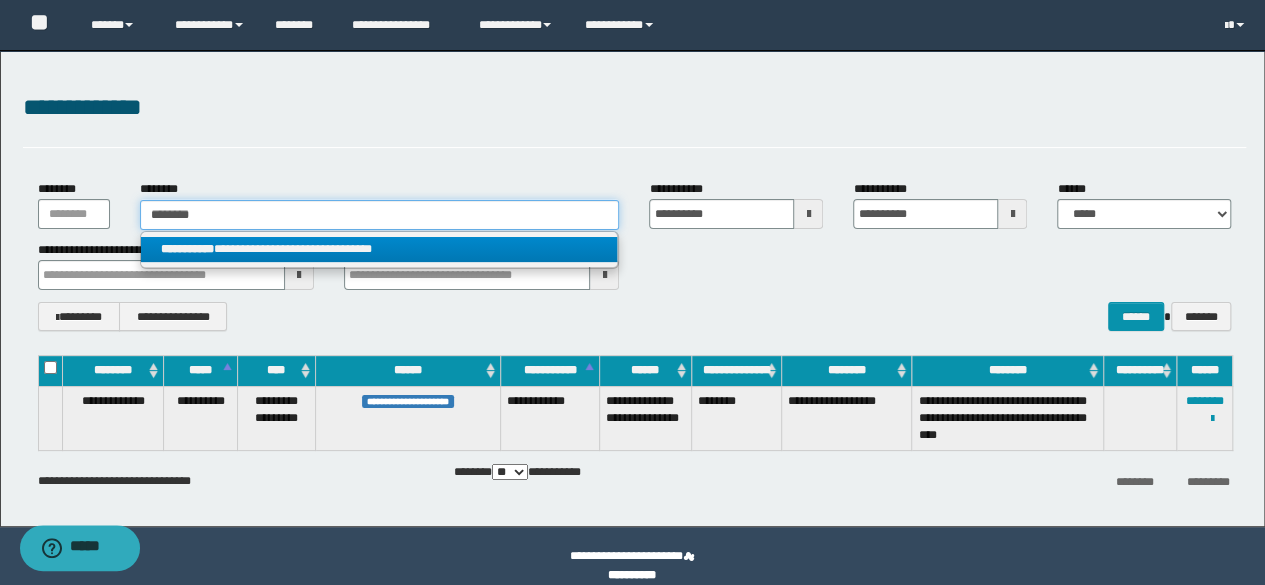 type 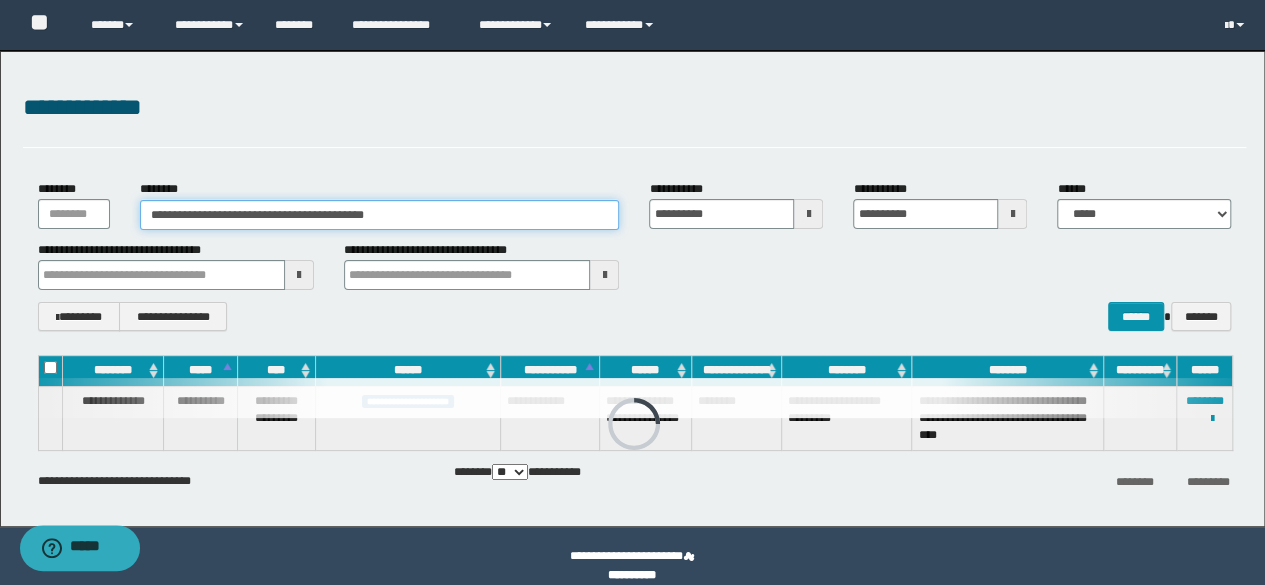 drag, startPoint x: 457, startPoint y: 207, endPoint x: 11, endPoint y: 216, distance: 446.0908 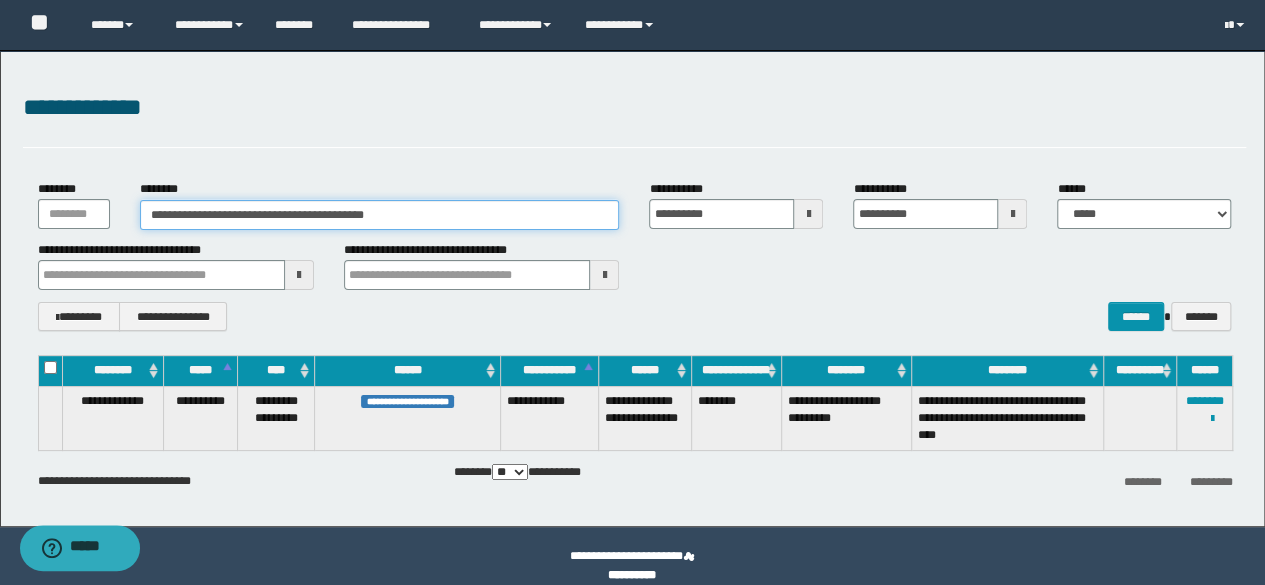 paste 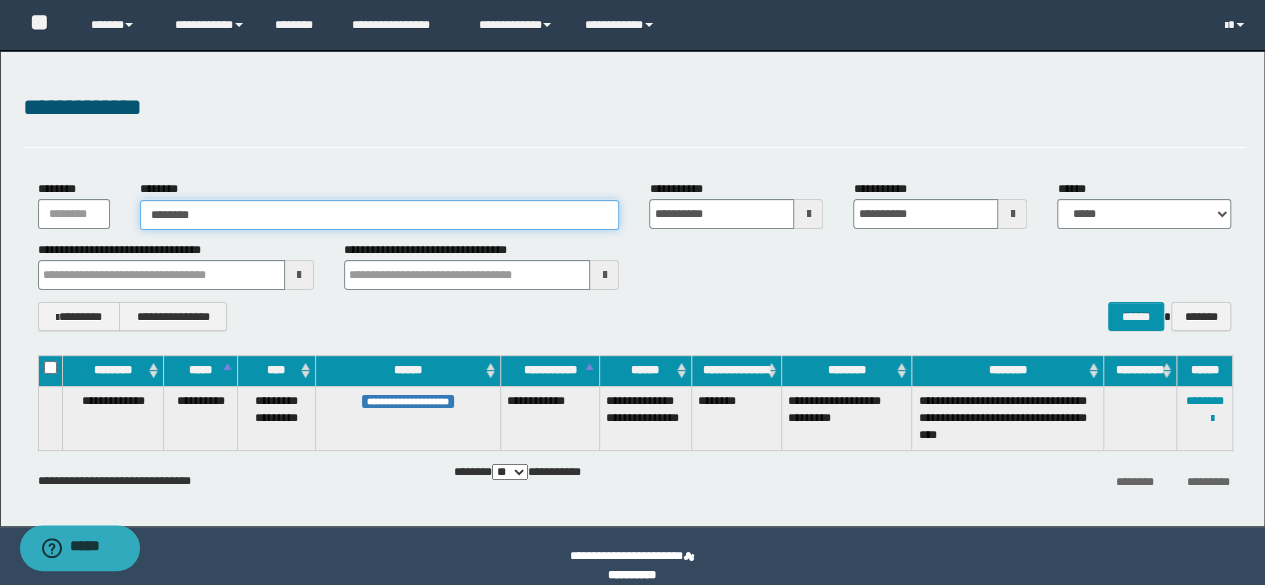 type on "********" 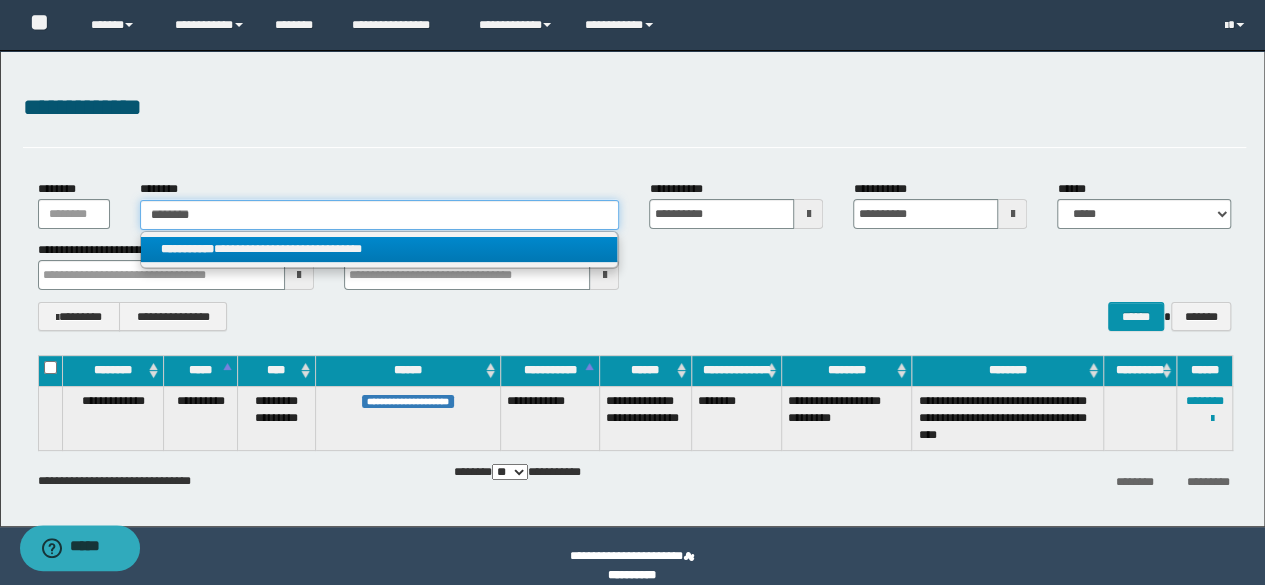 type on "********" 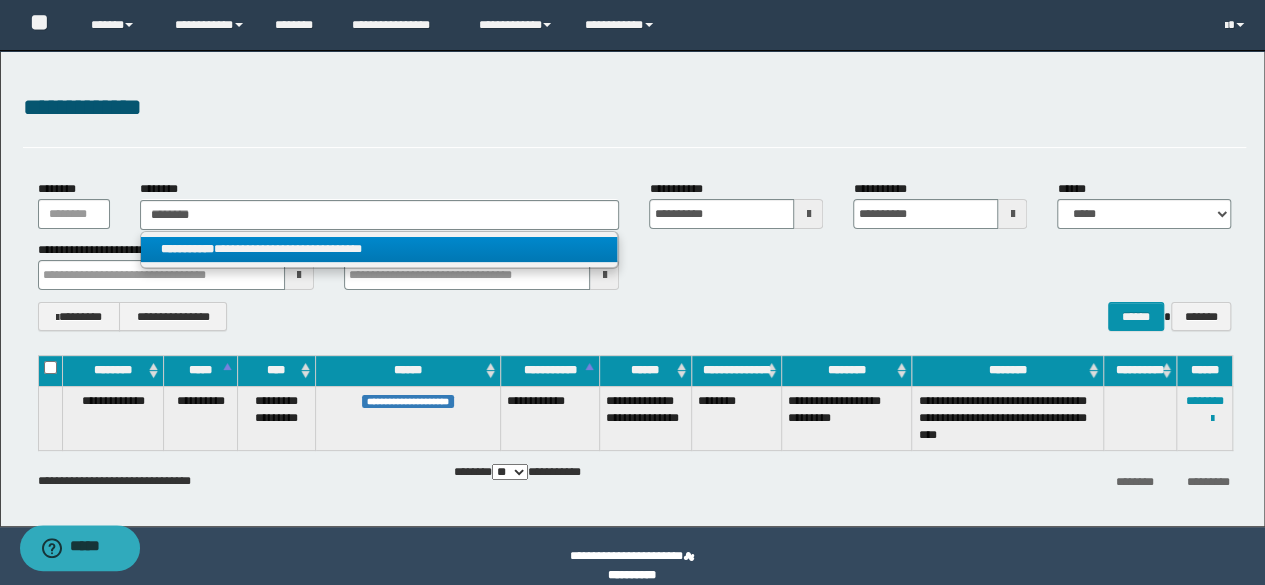 click on "**********" at bounding box center (379, 249) 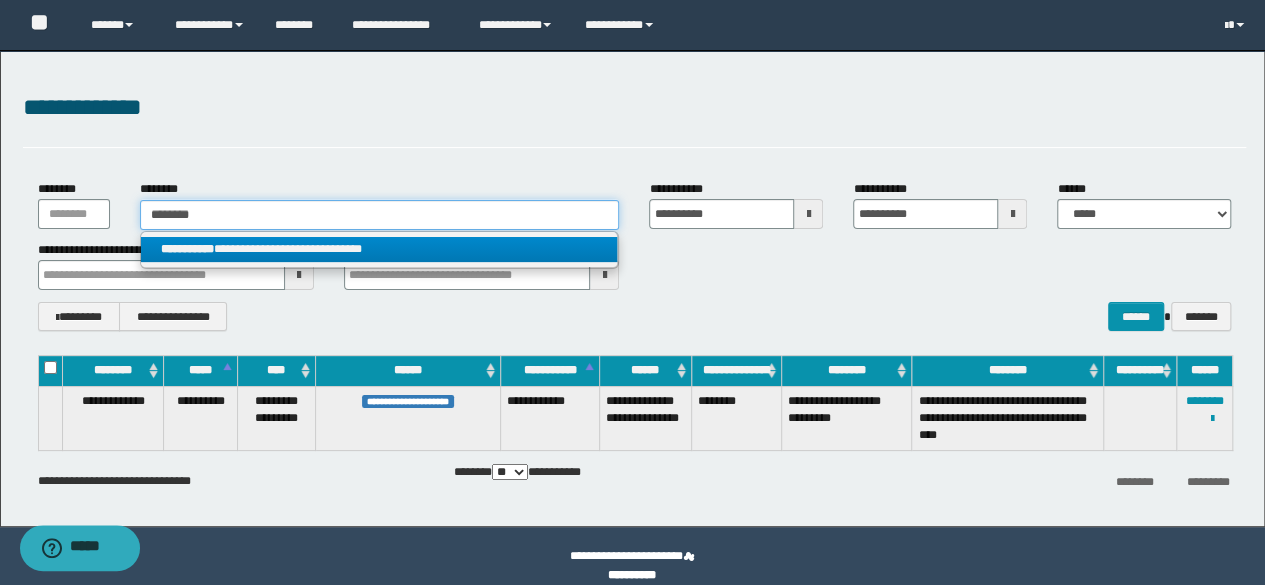 type 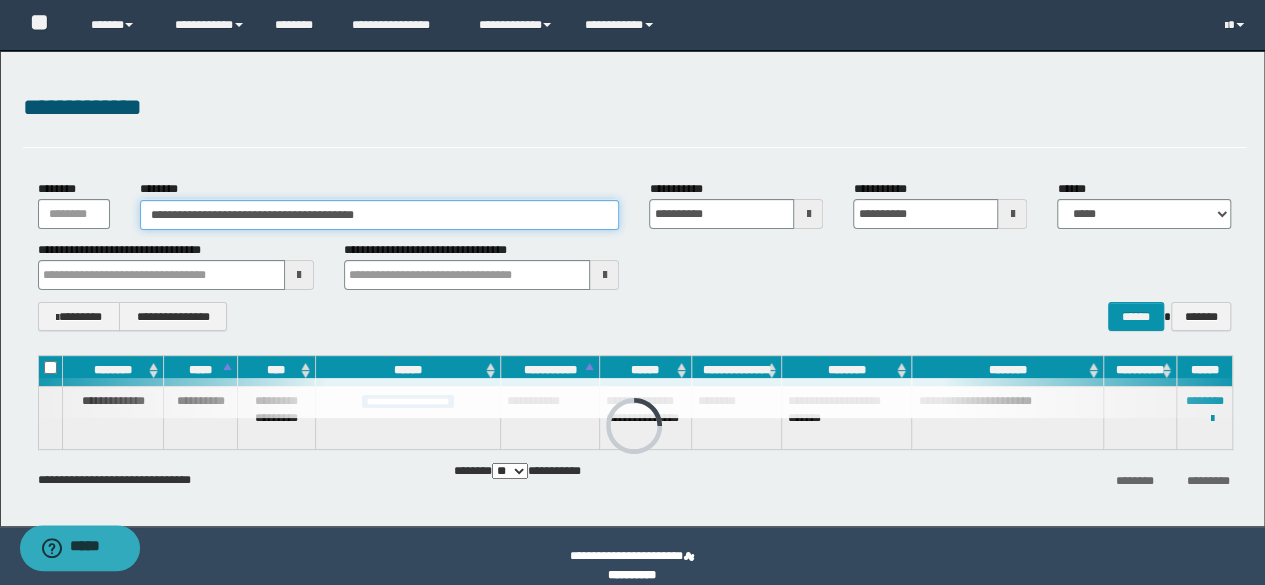 drag, startPoint x: 368, startPoint y: 203, endPoint x: 11, endPoint y: 151, distance: 360.76724 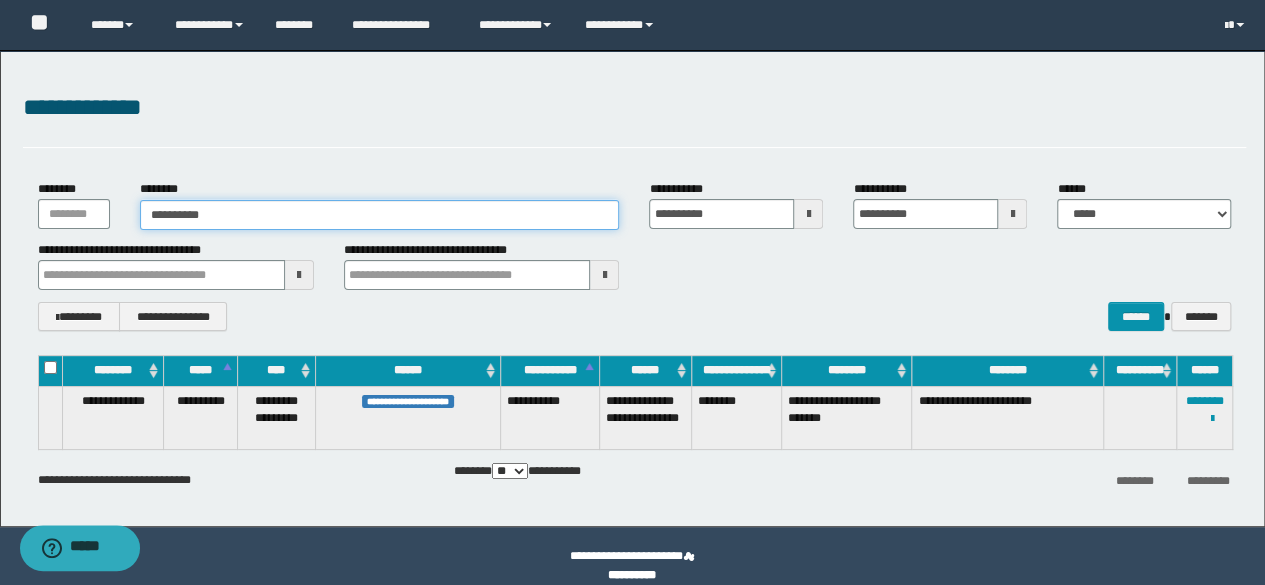 type on "**********" 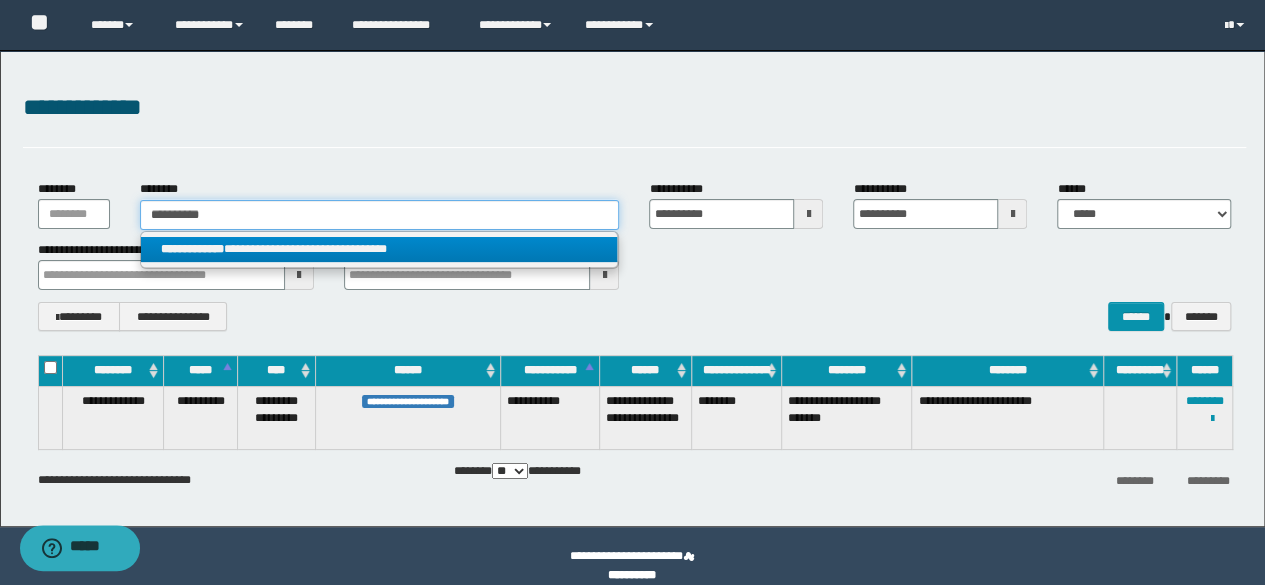 type on "**********" 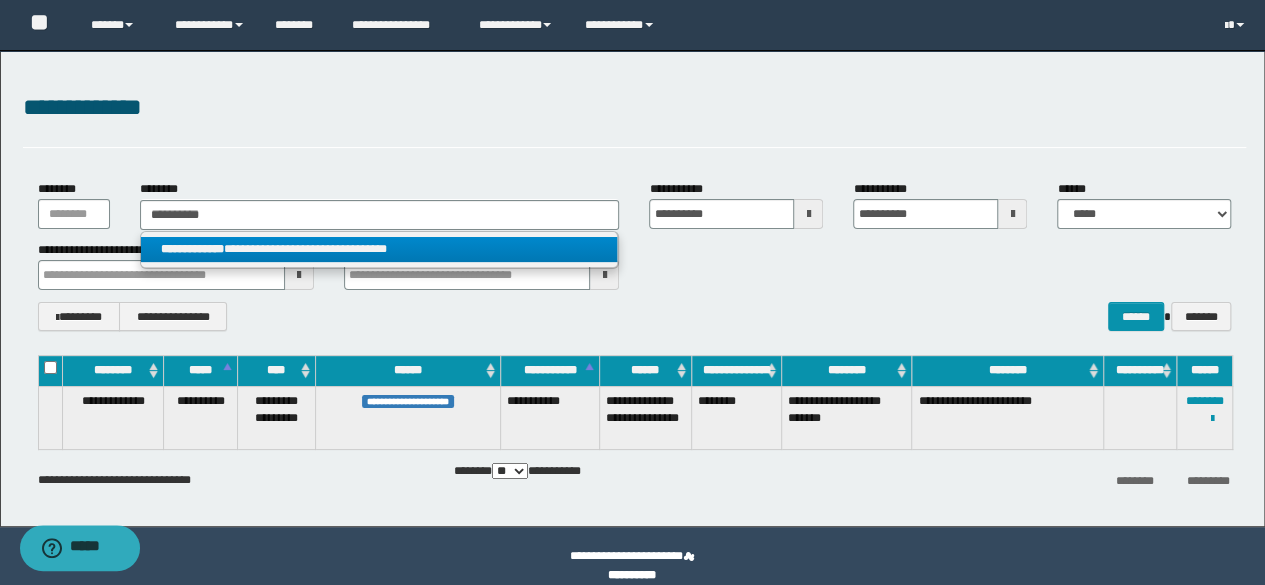 click on "**********" at bounding box center (379, 249) 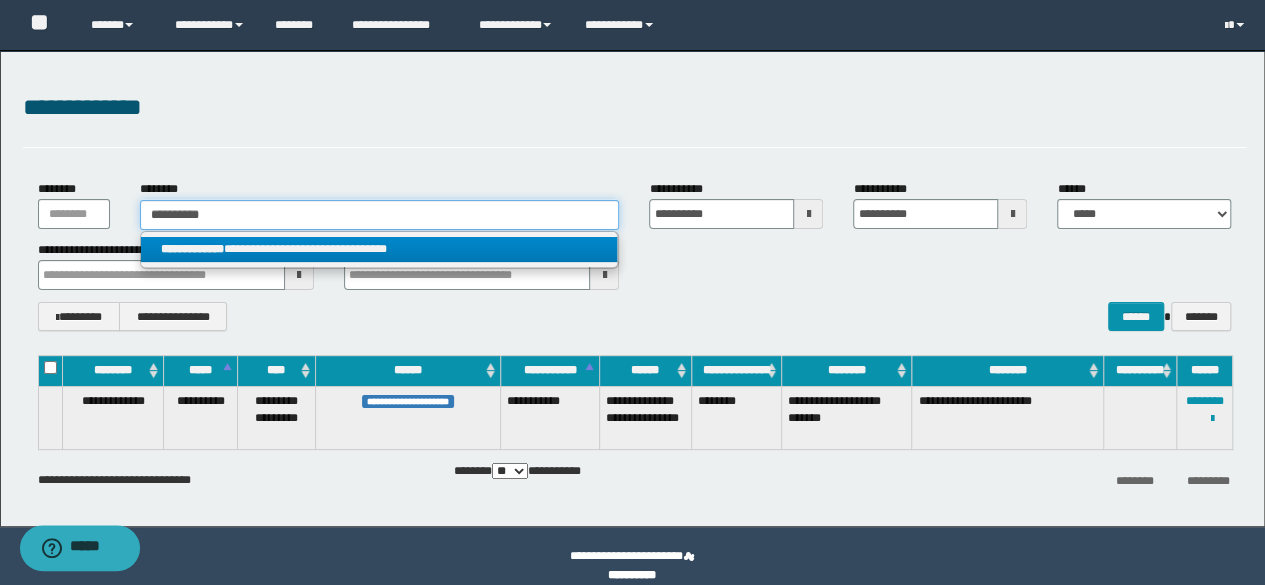type 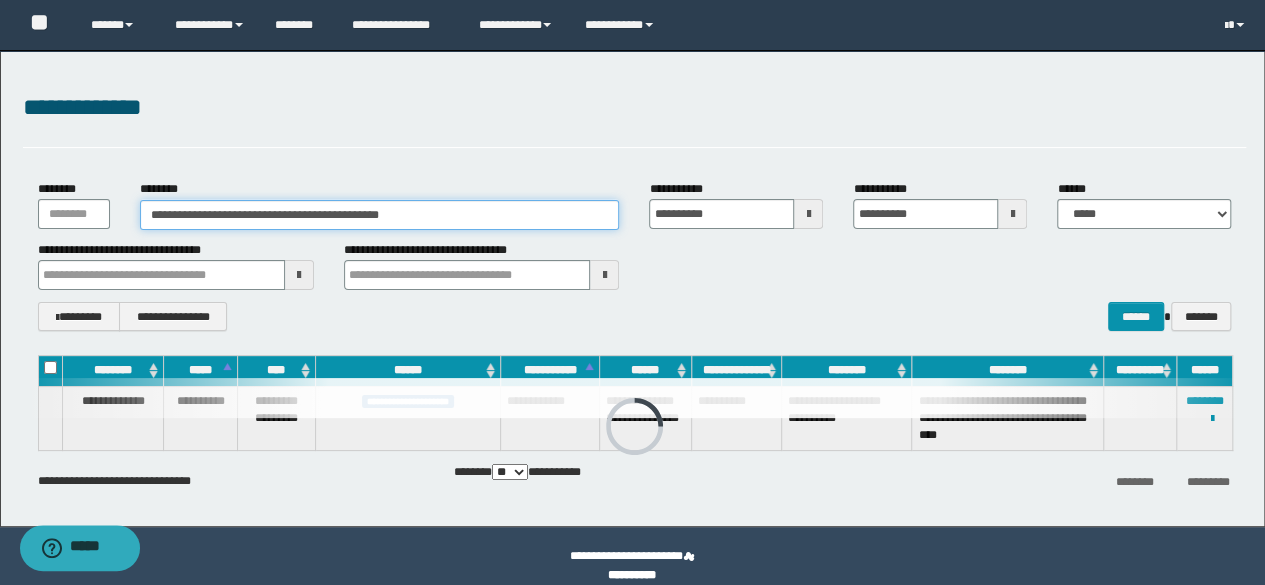 drag, startPoint x: 550, startPoint y: 223, endPoint x: 0, endPoint y: 213, distance: 550.0909 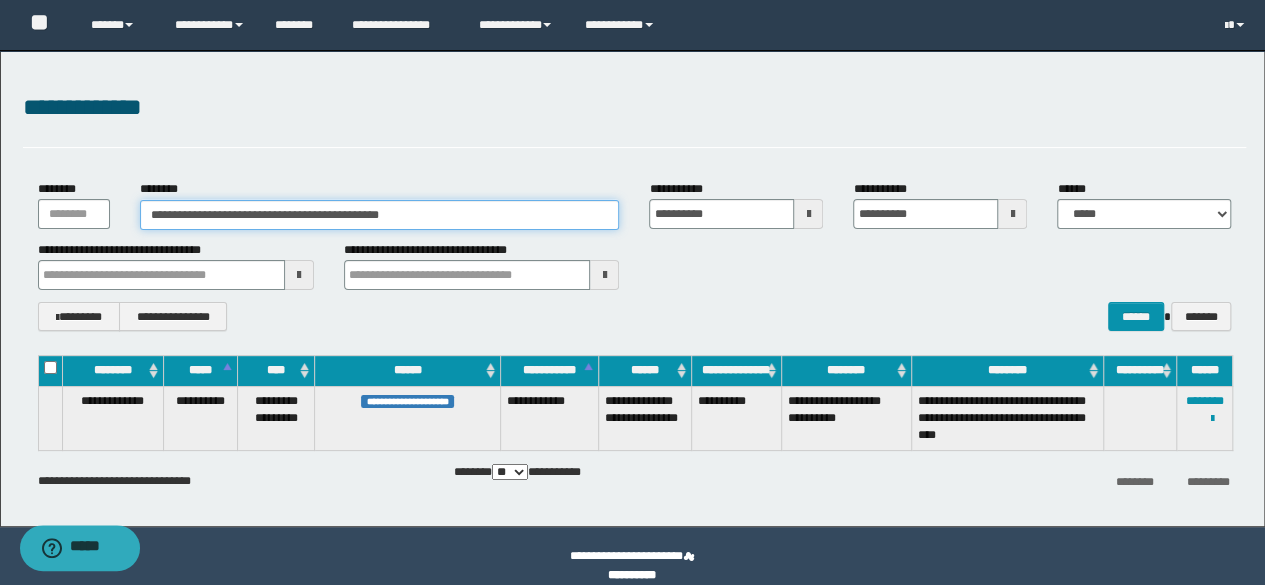 paste 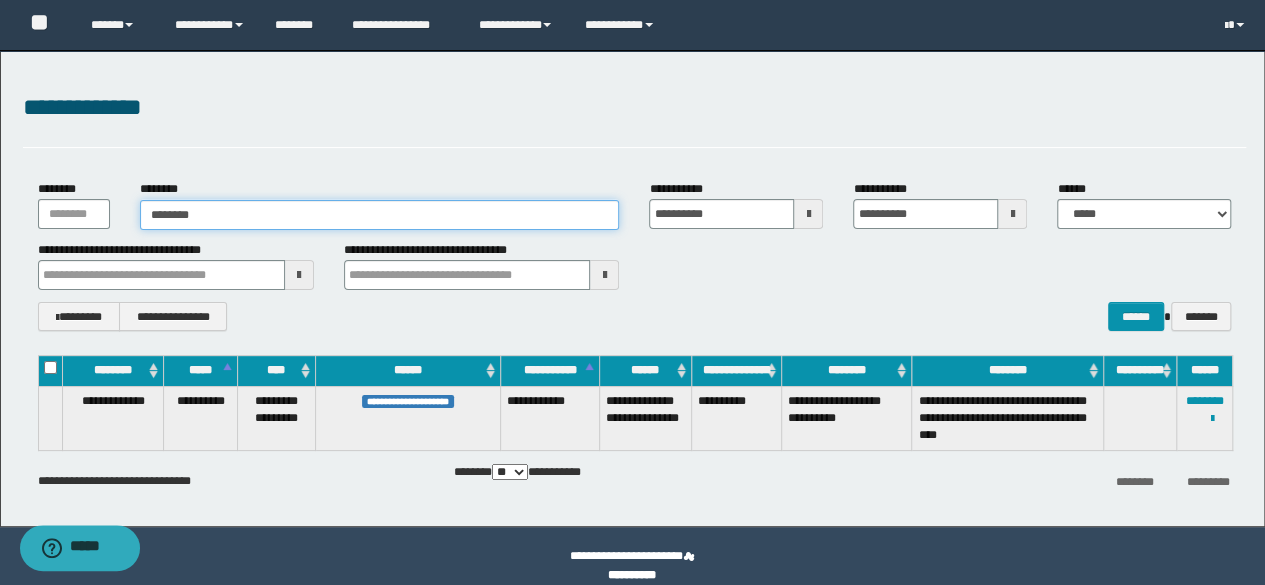 type on "********" 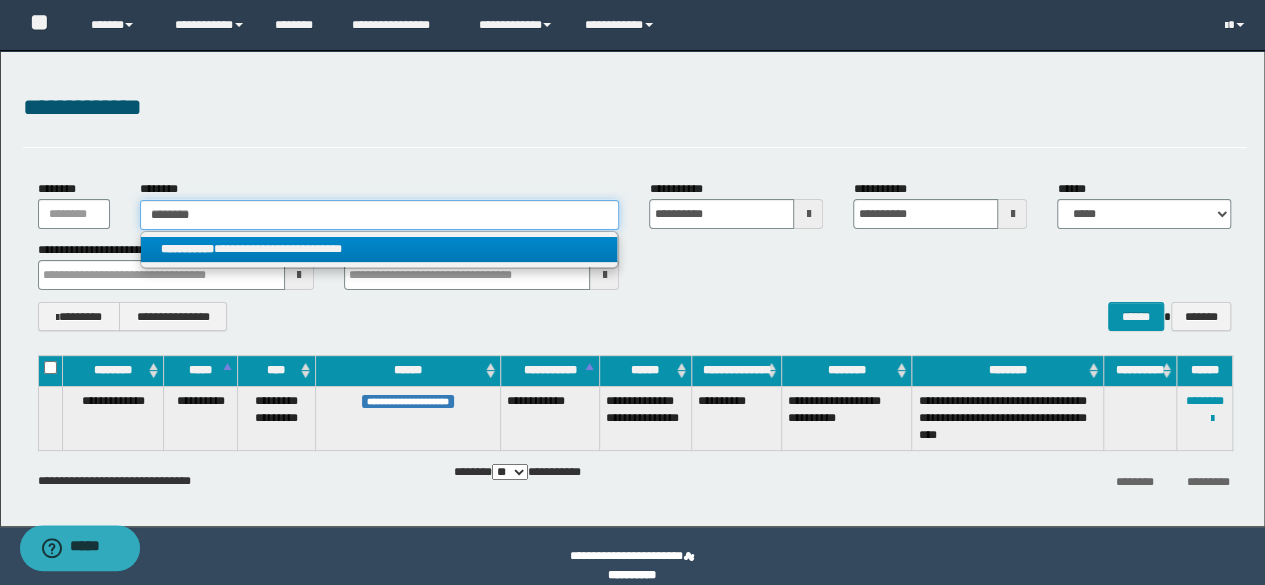 type on "********" 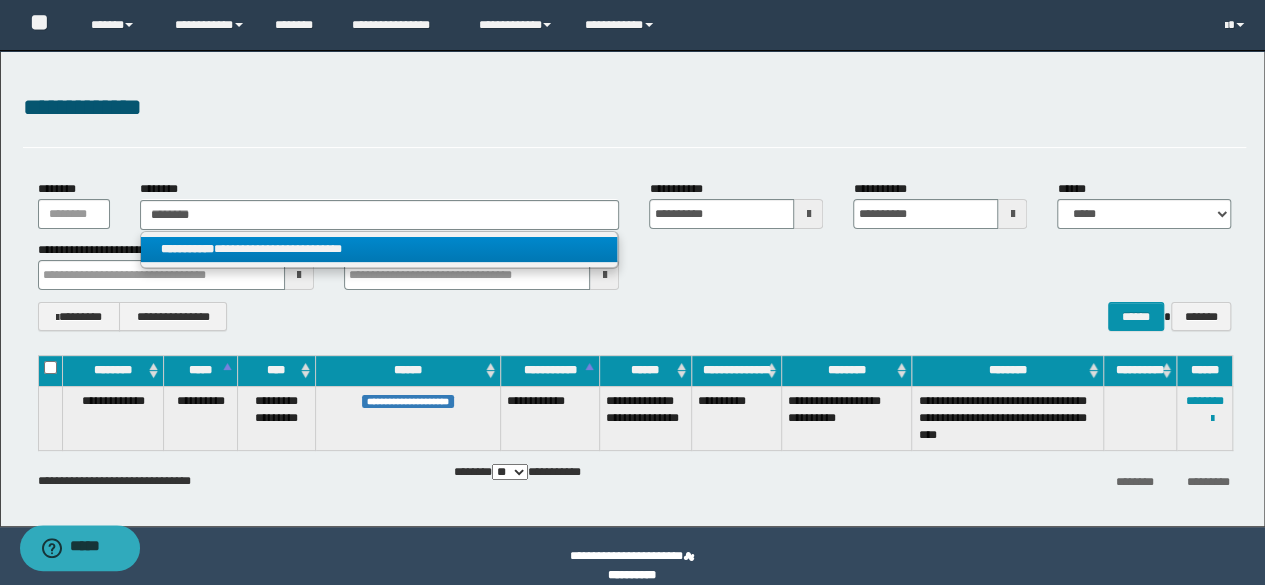 click on "**********" at bounding box center (379, 249) 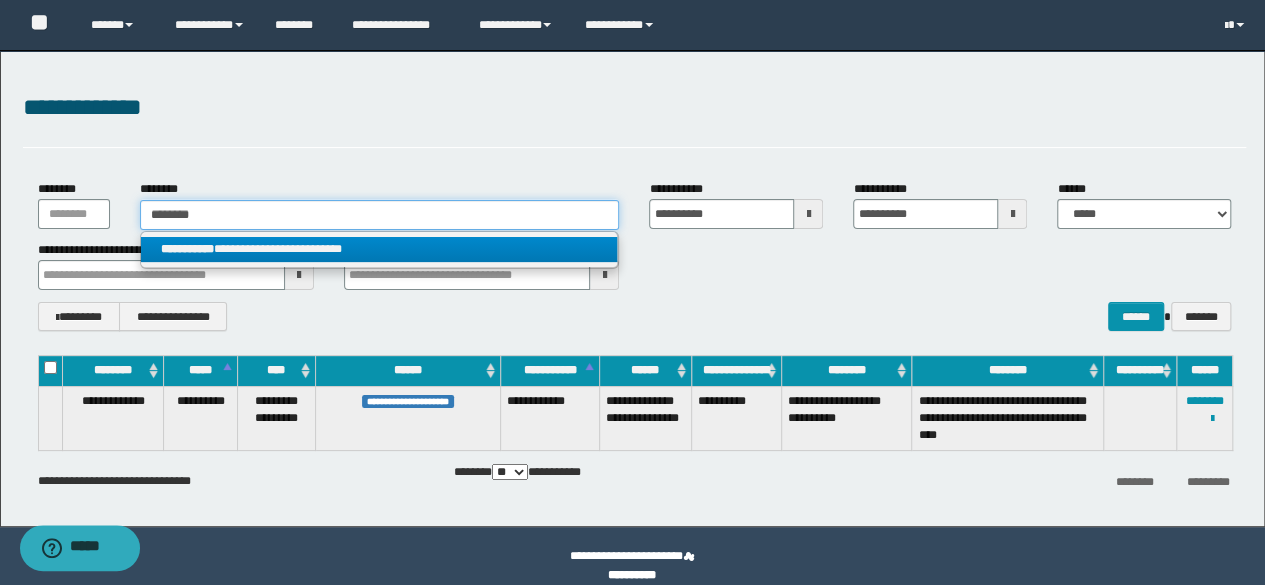 type 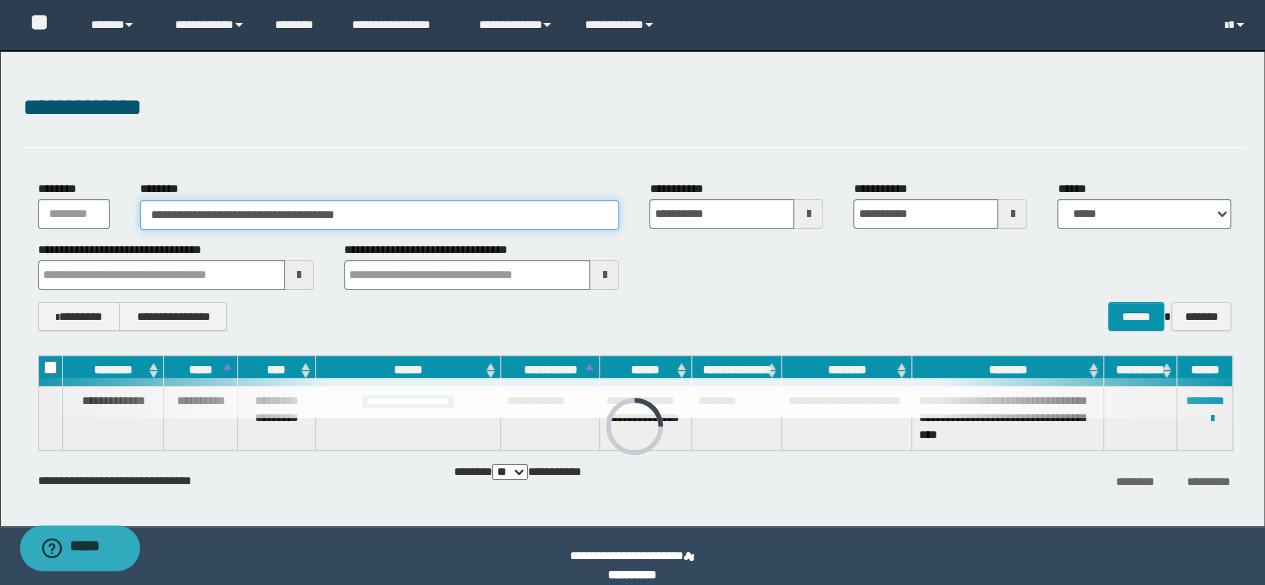 drag, startPoint x: 488, startPoint y: 219, endPoint x: 0, endPoint y: 205, distance: 488.20078 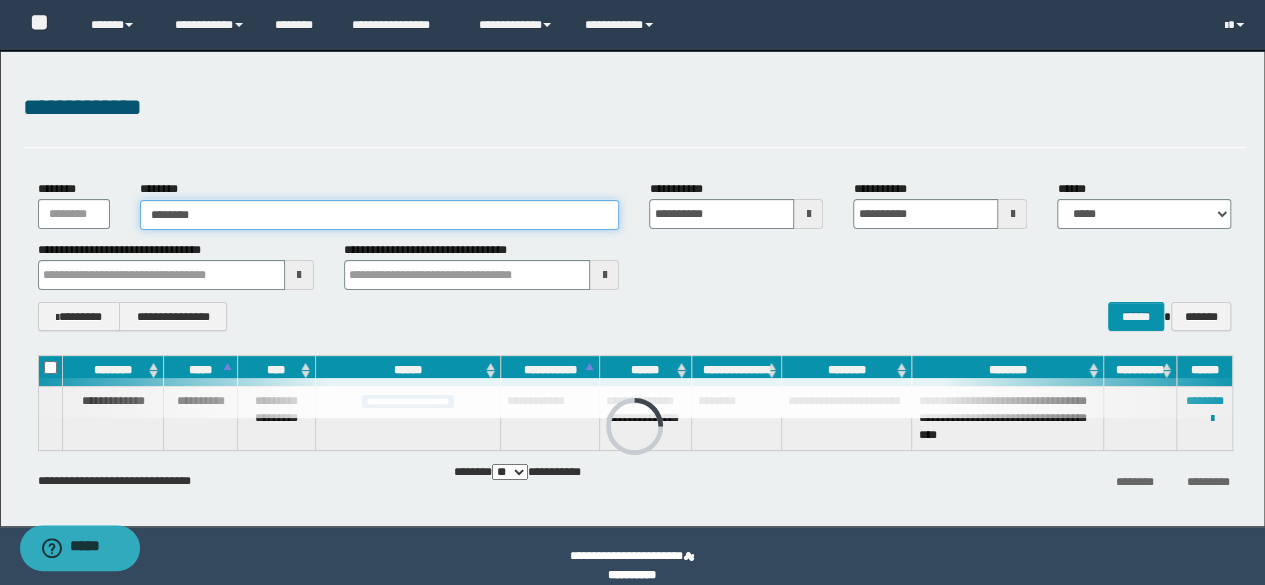 type on "********" 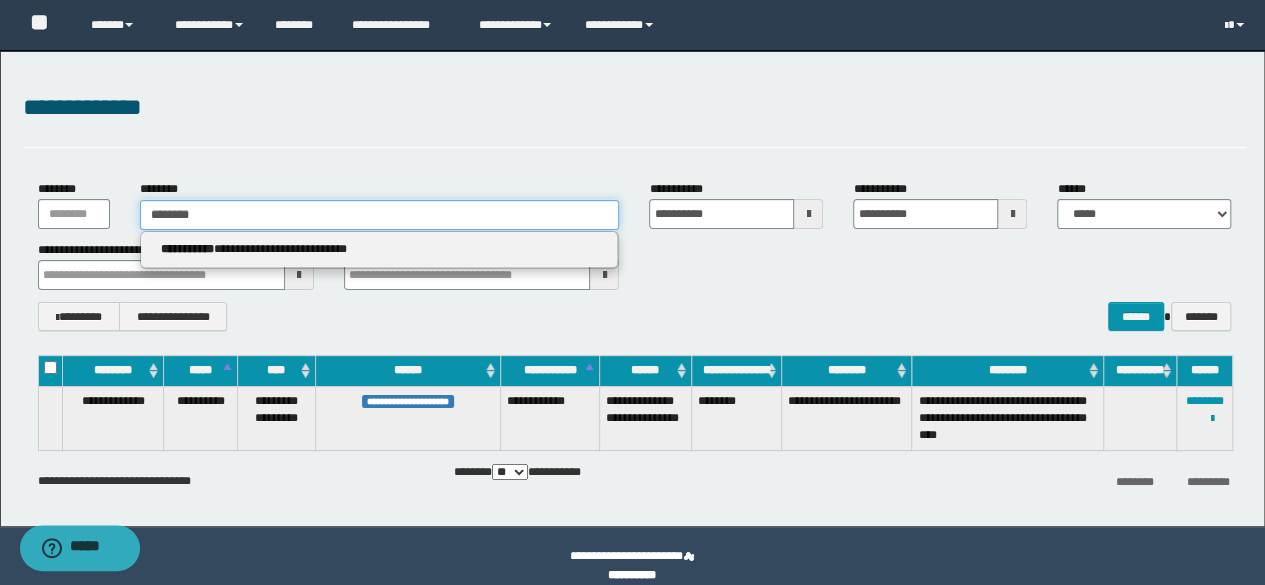 type on "********" 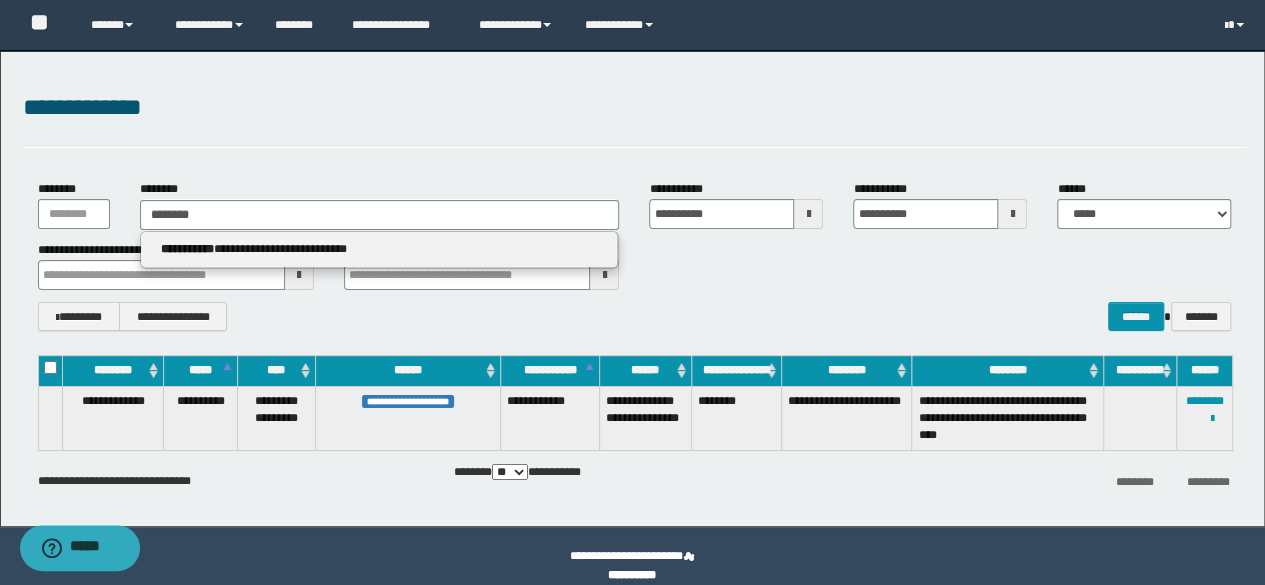 click on "**********" at bounding box center [379, 249] 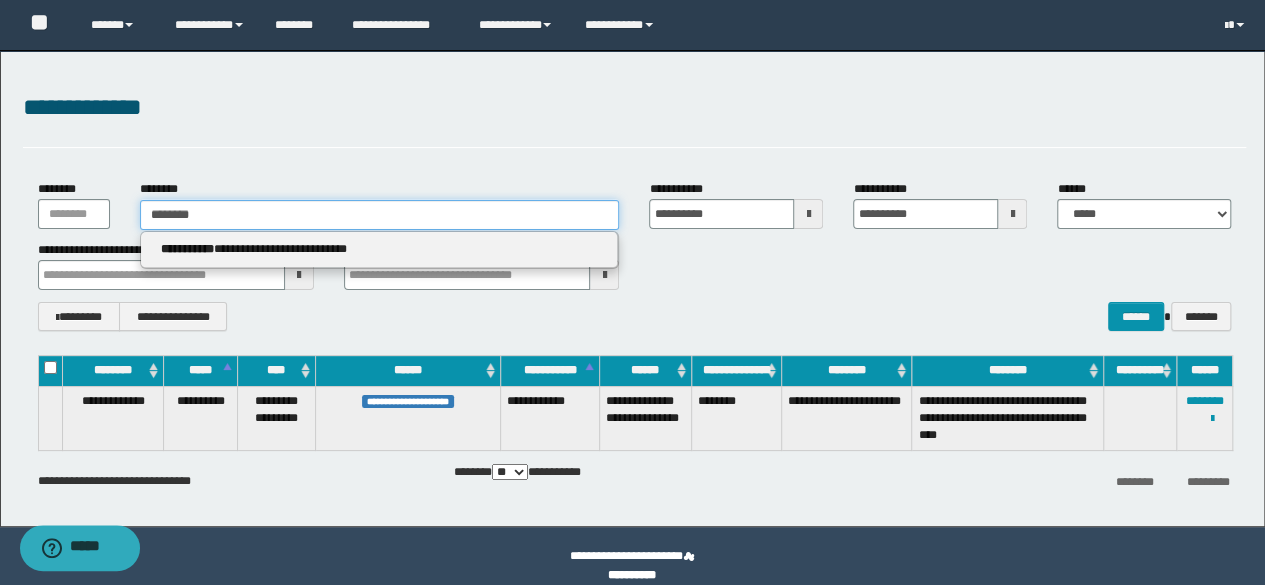 type 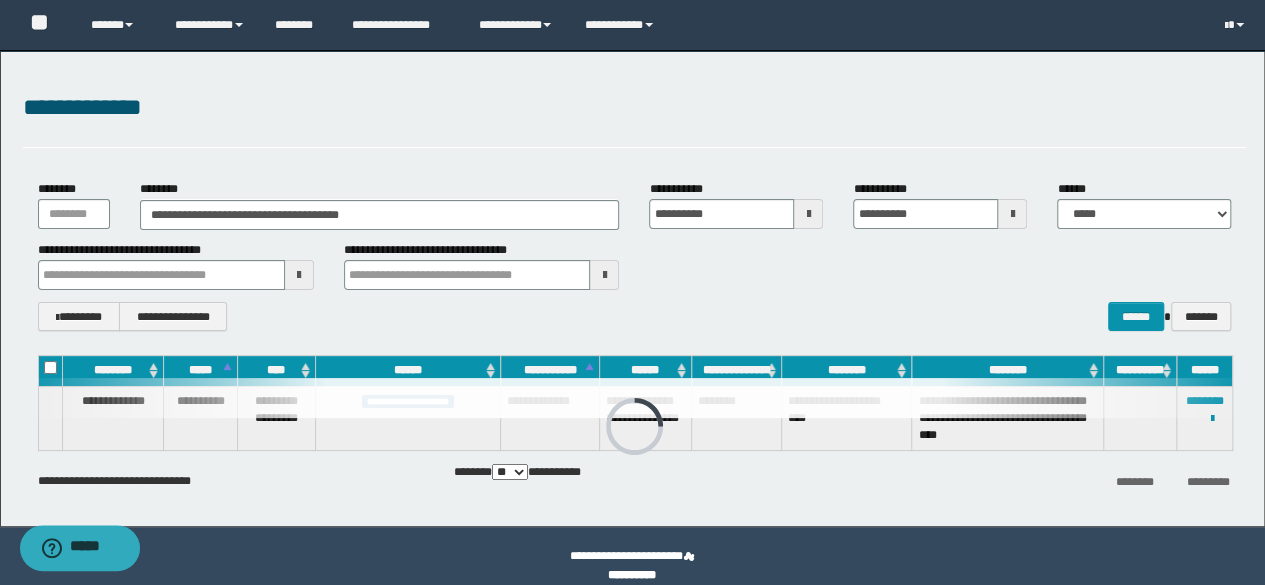 drag, startPoint x: 482, startPoint y: 197, endPoint x: 0, endPoint y: 207, distance: 482.10373 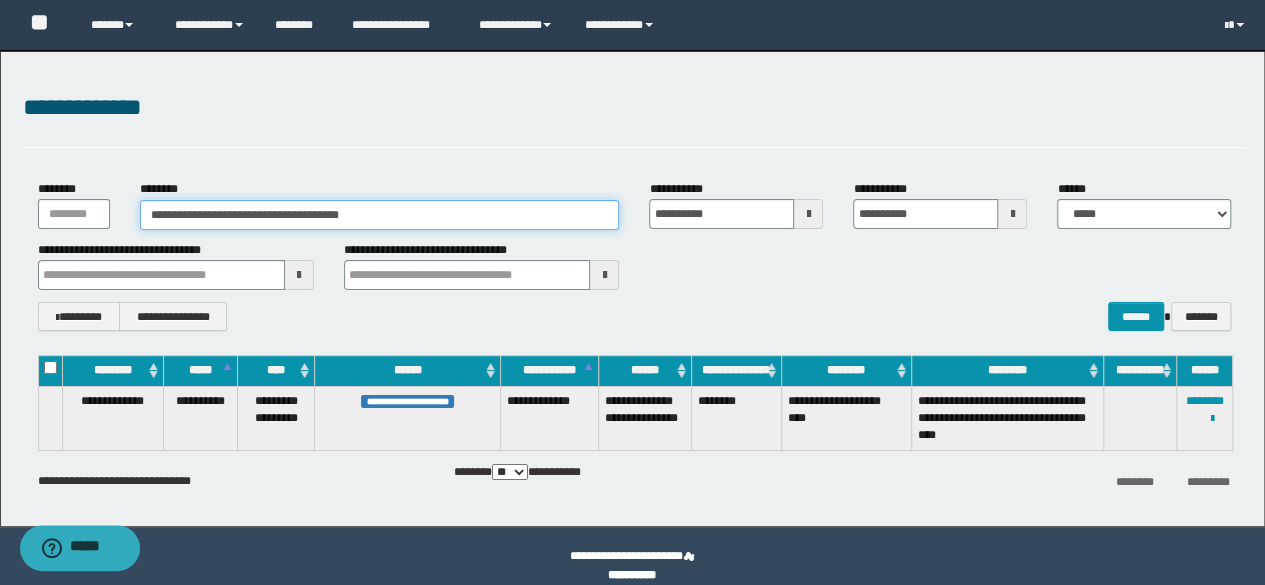 drag, startPoint x: 408, startPoint y: 211, endPoint x: 0, endPoint y: 250, distance: 409.85974 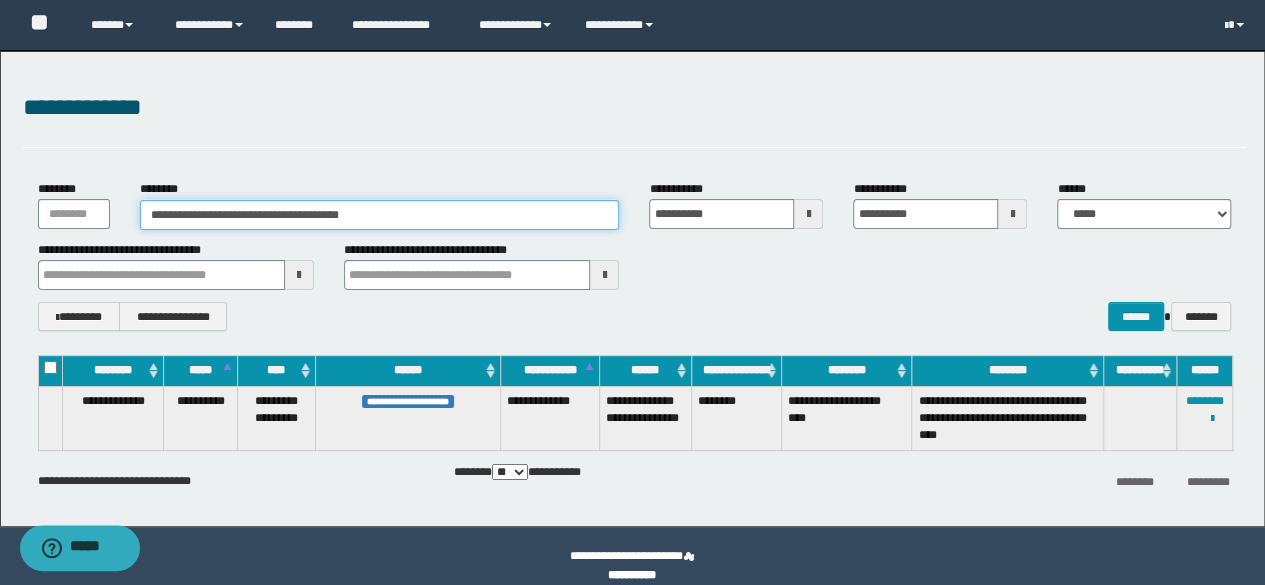 paste 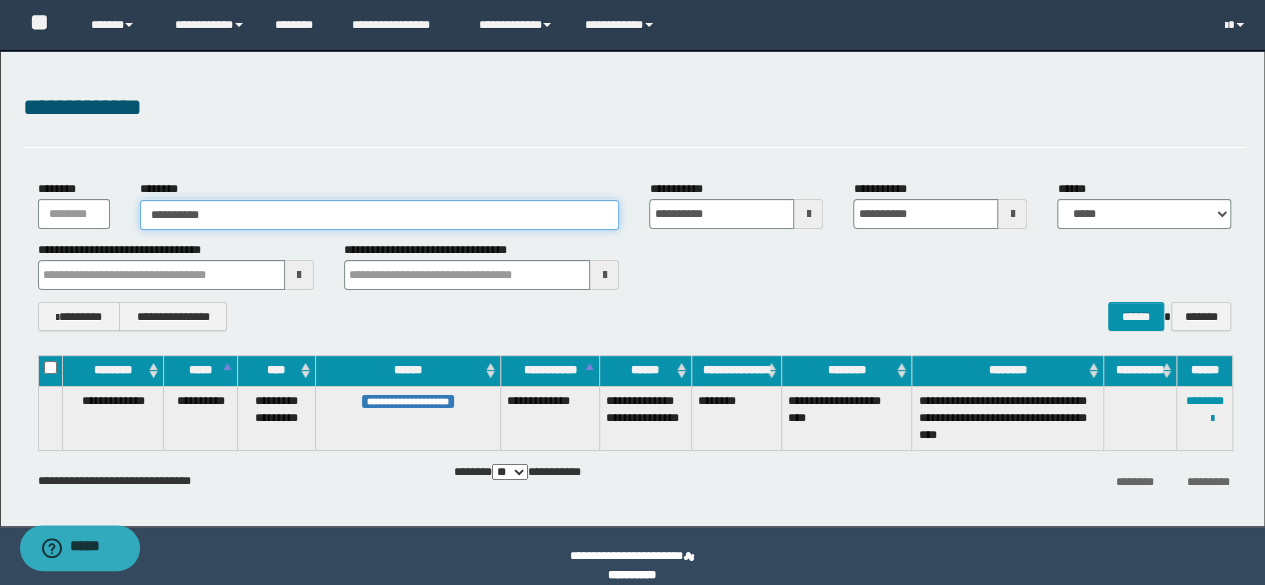 type on "**********" 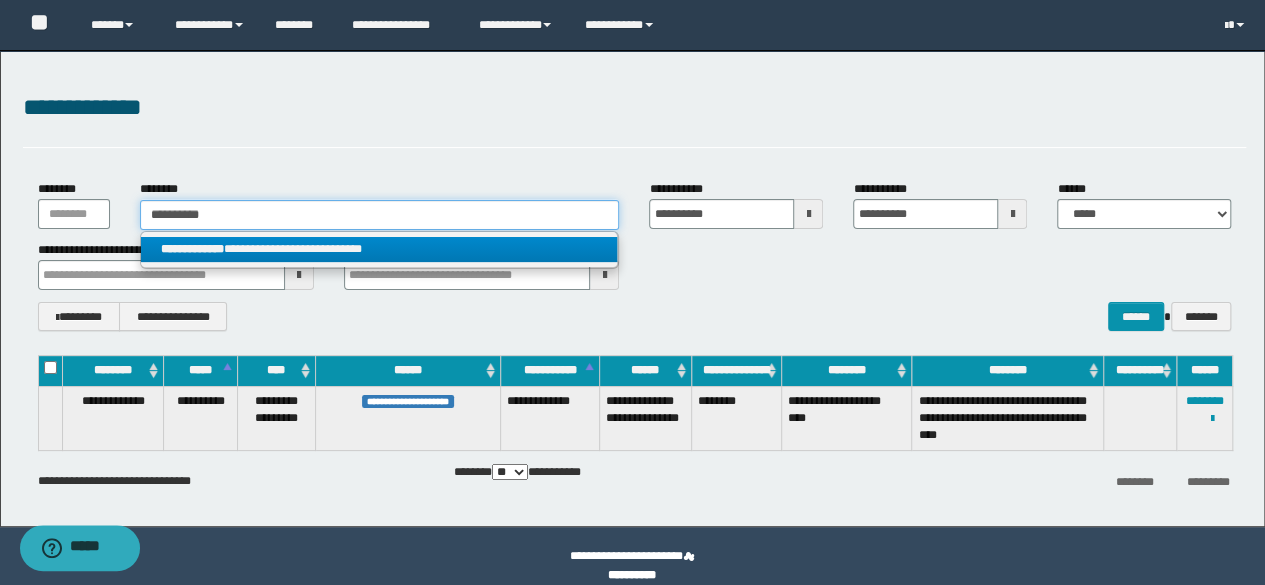 type on "**********" 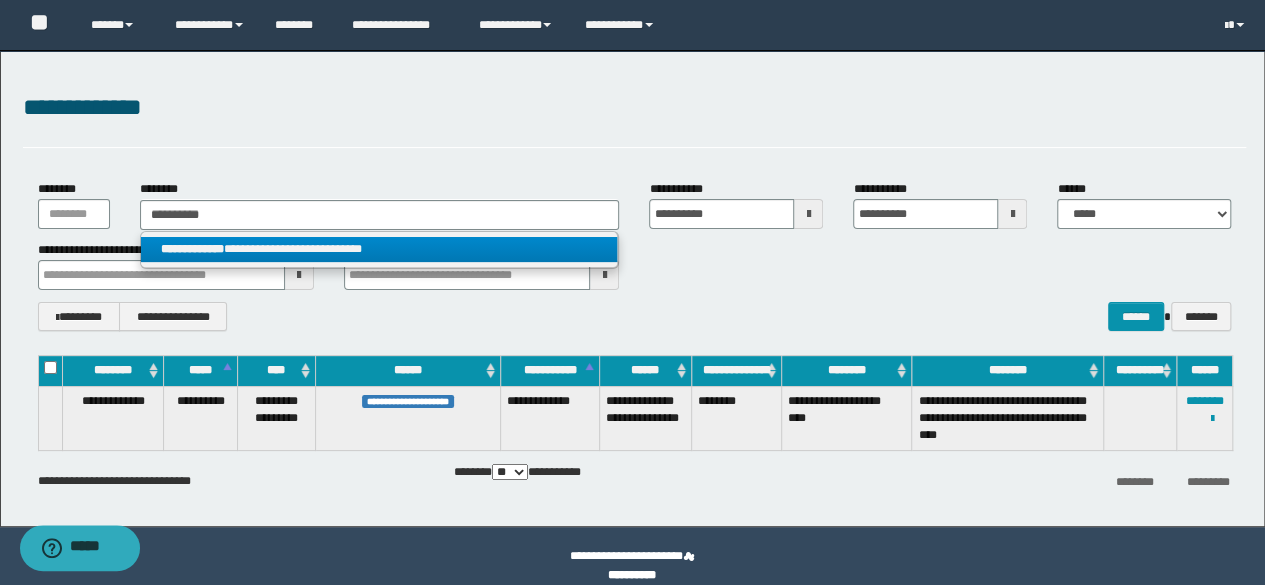 click on "**********" at bounding box center [379, 249] 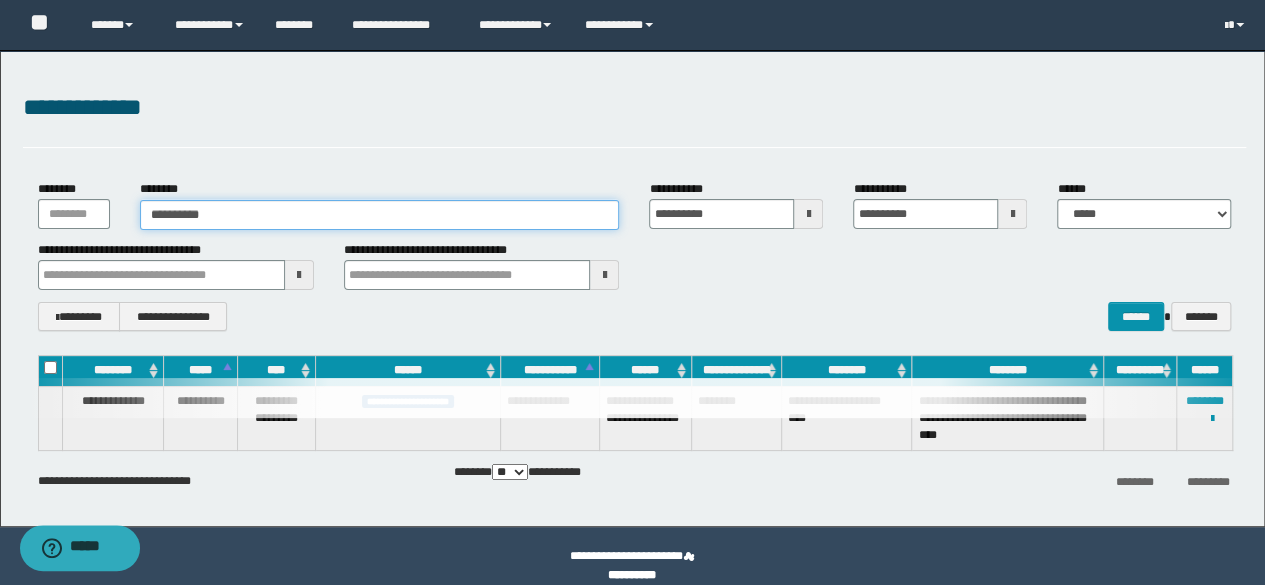 type 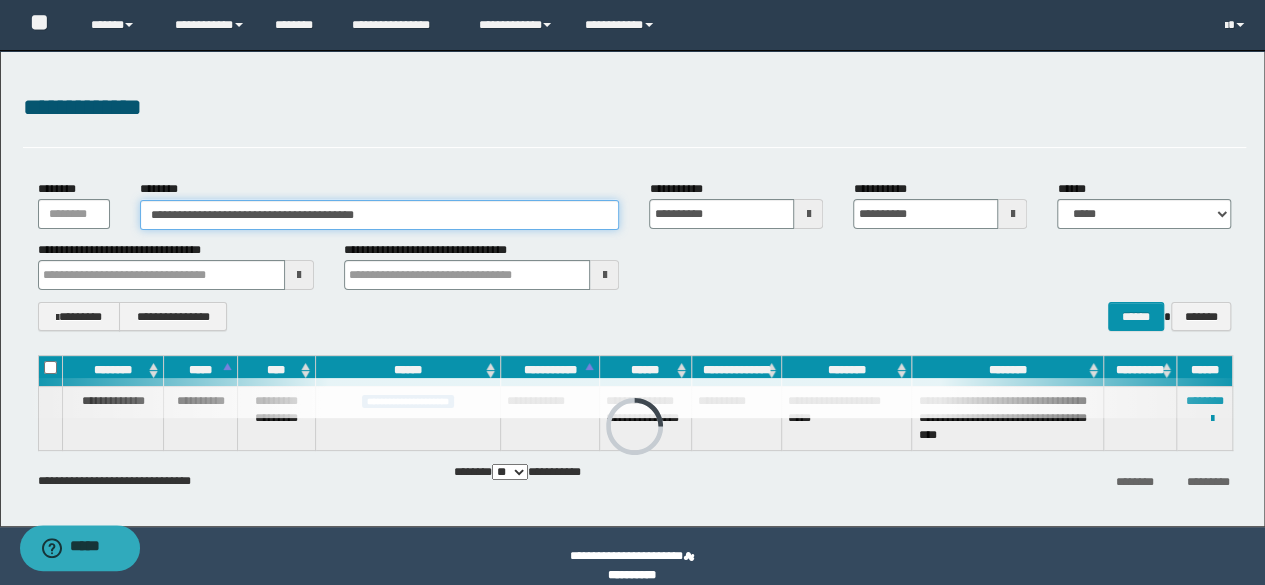 drag, startPoint x: 582, startPoint y: 203, endPoint x: 18, endPoint y: 229, distance: 564.599 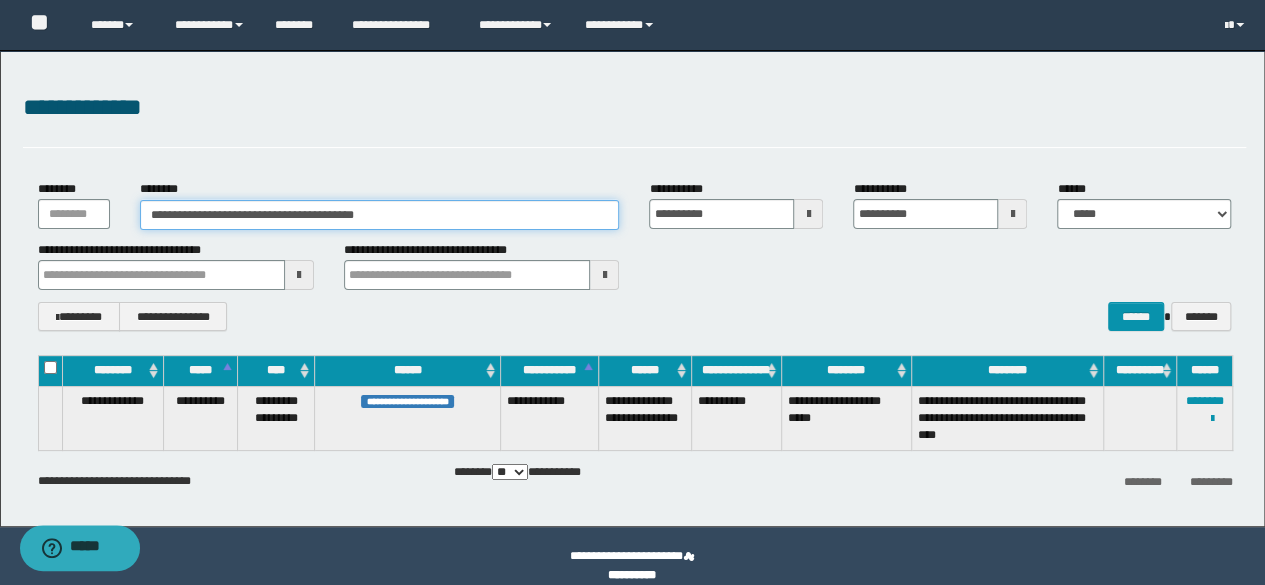 paste 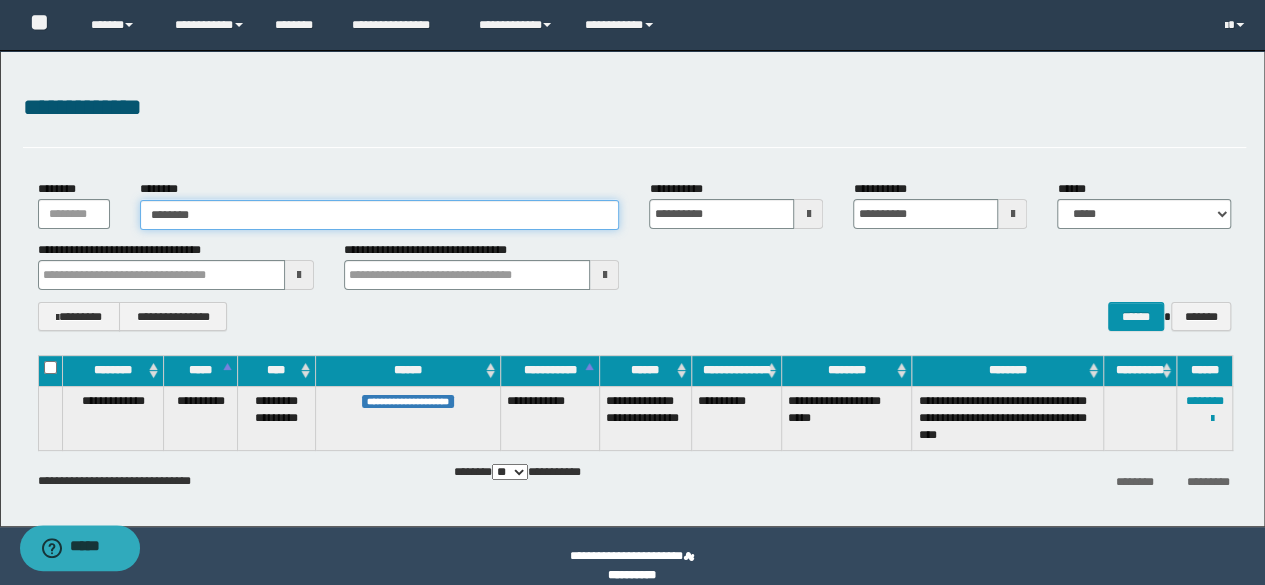 type on "********" 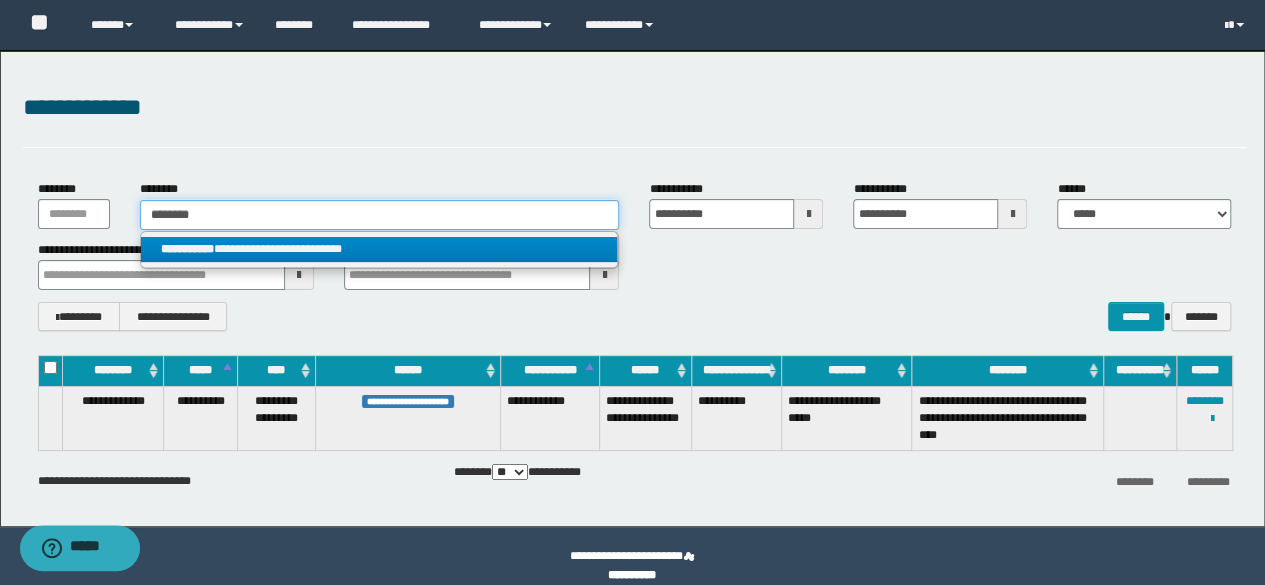 type on "********" 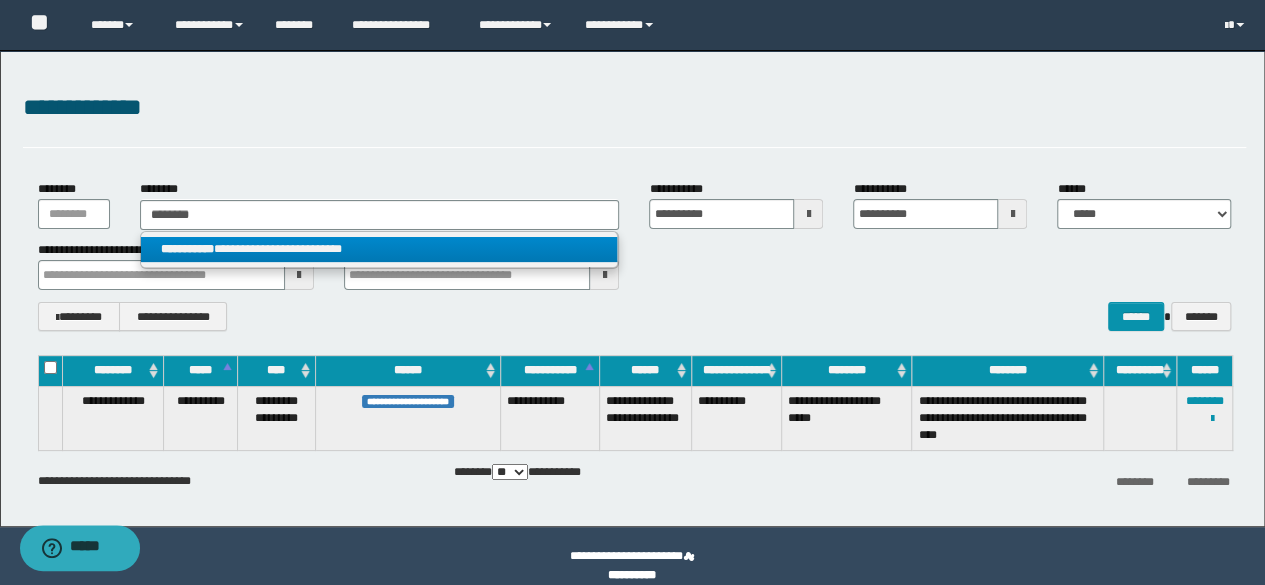 click on "**********" at bounding box center (379, 249) 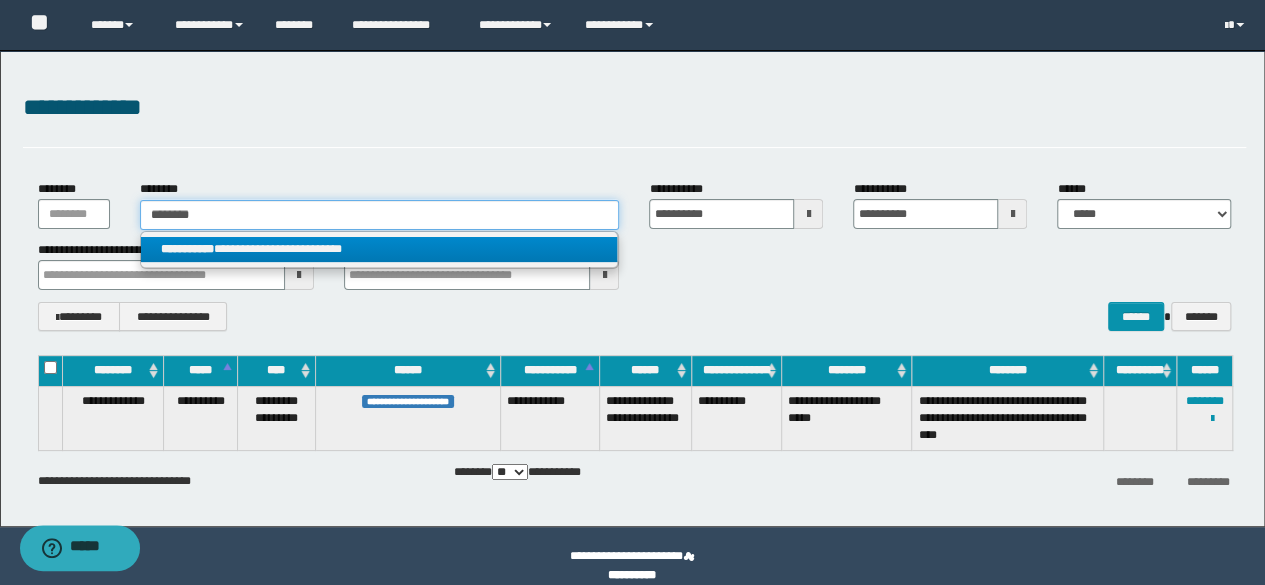 type 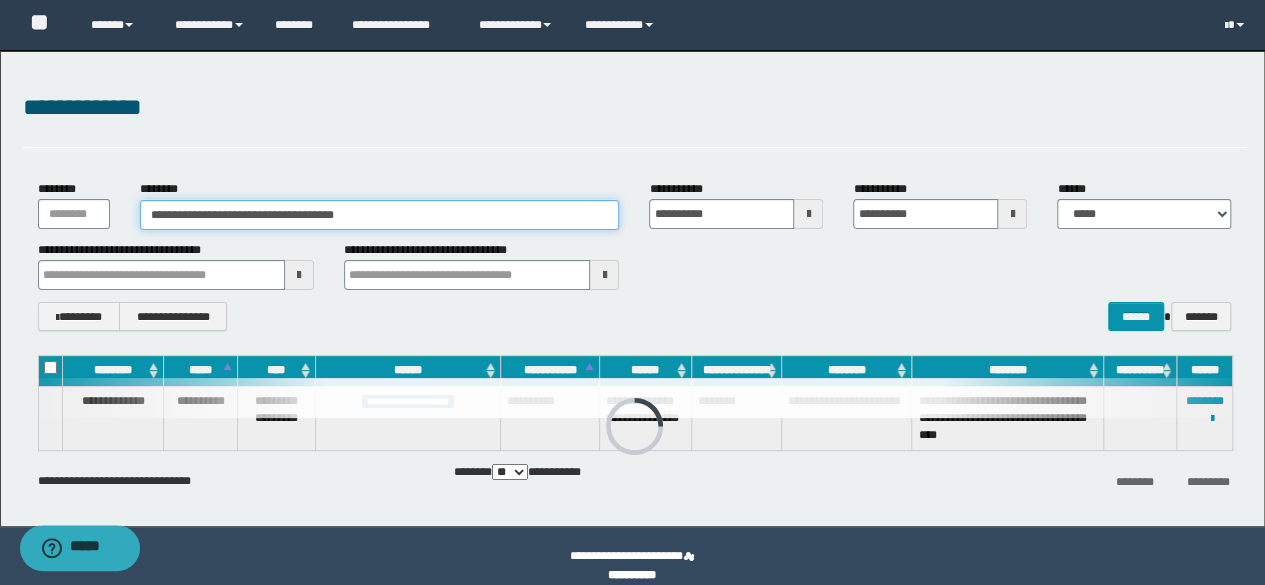 drag, startPoint x: 0, startPoint y: 202, endPoint x: 0, endPoint y: 232, distance: 30 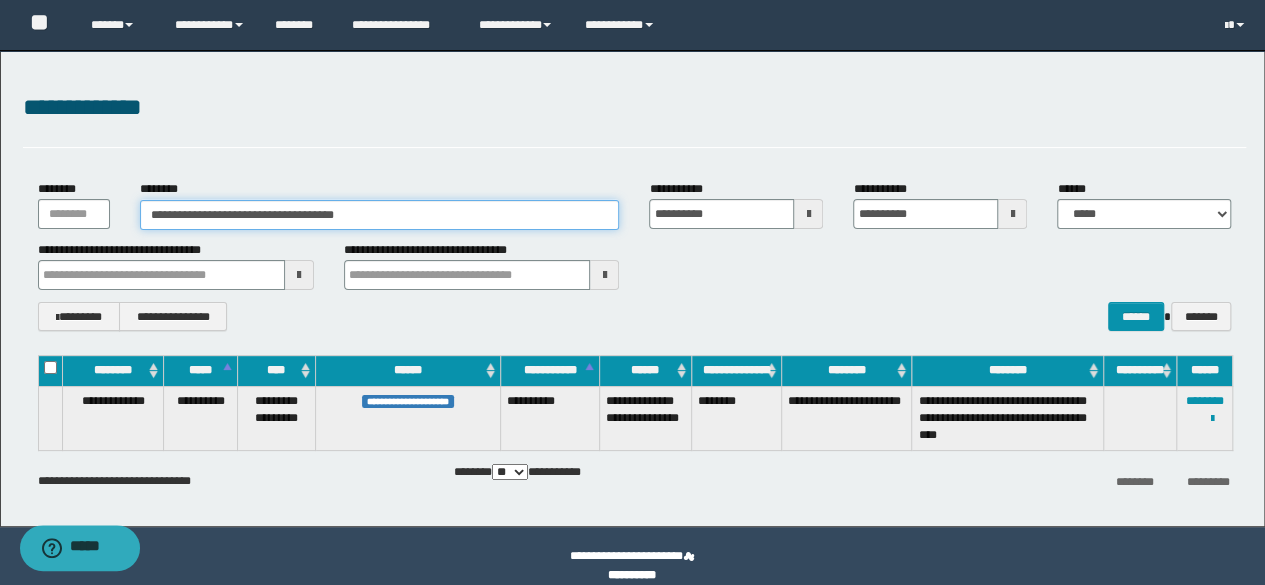 paste 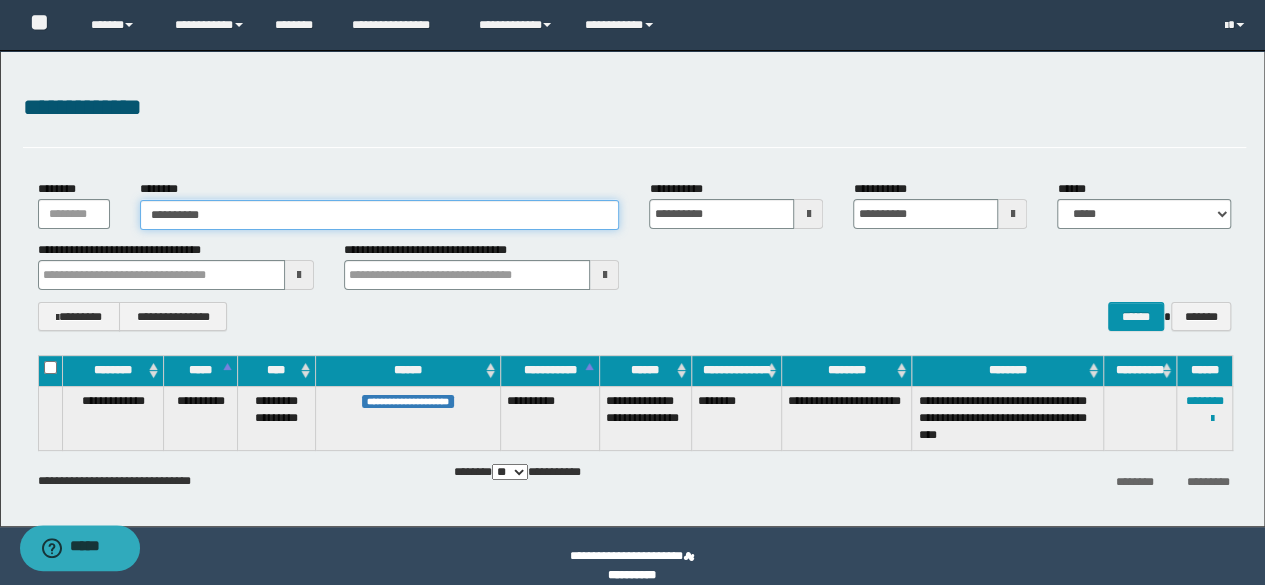 type on "**********" 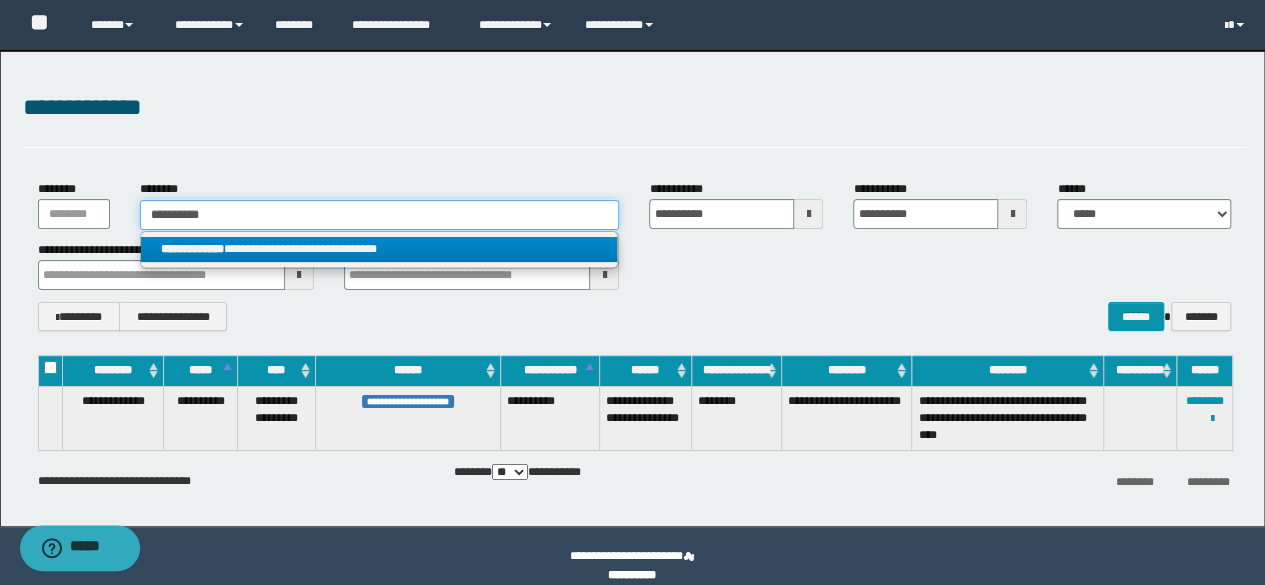 type on "**********" 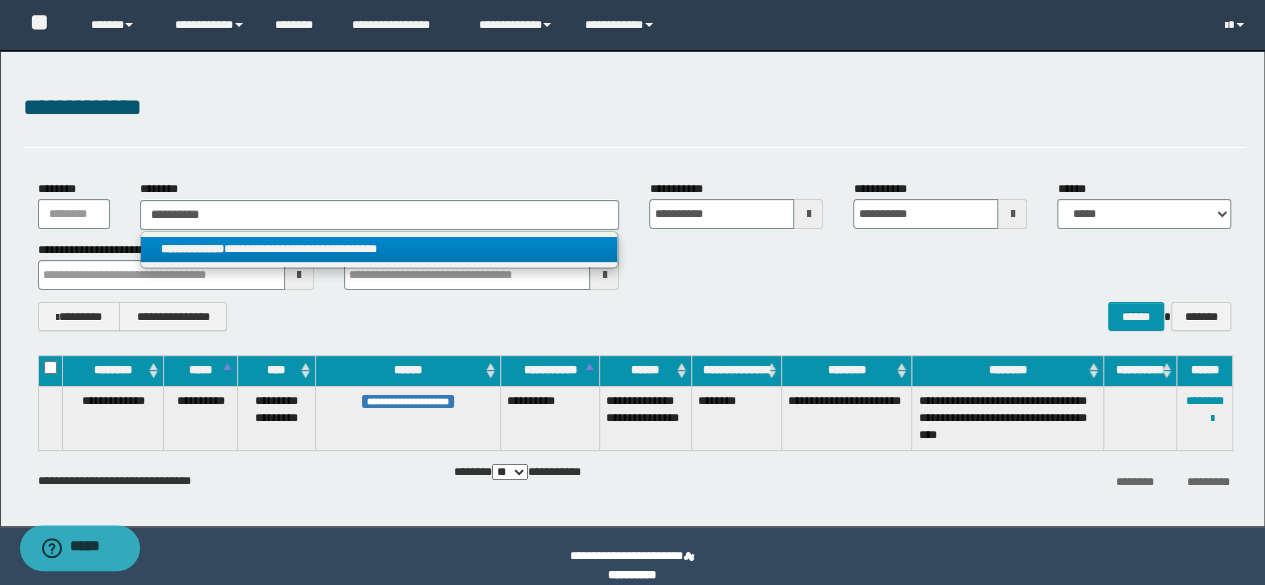 click on "**********" at bounding box center [379, 249] 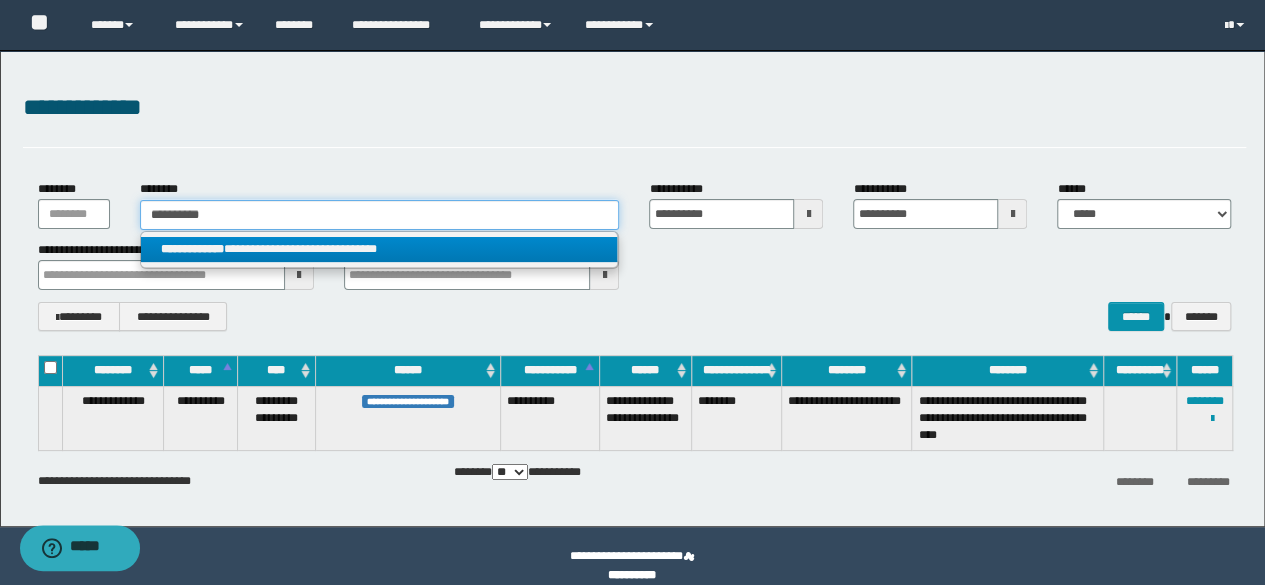 type 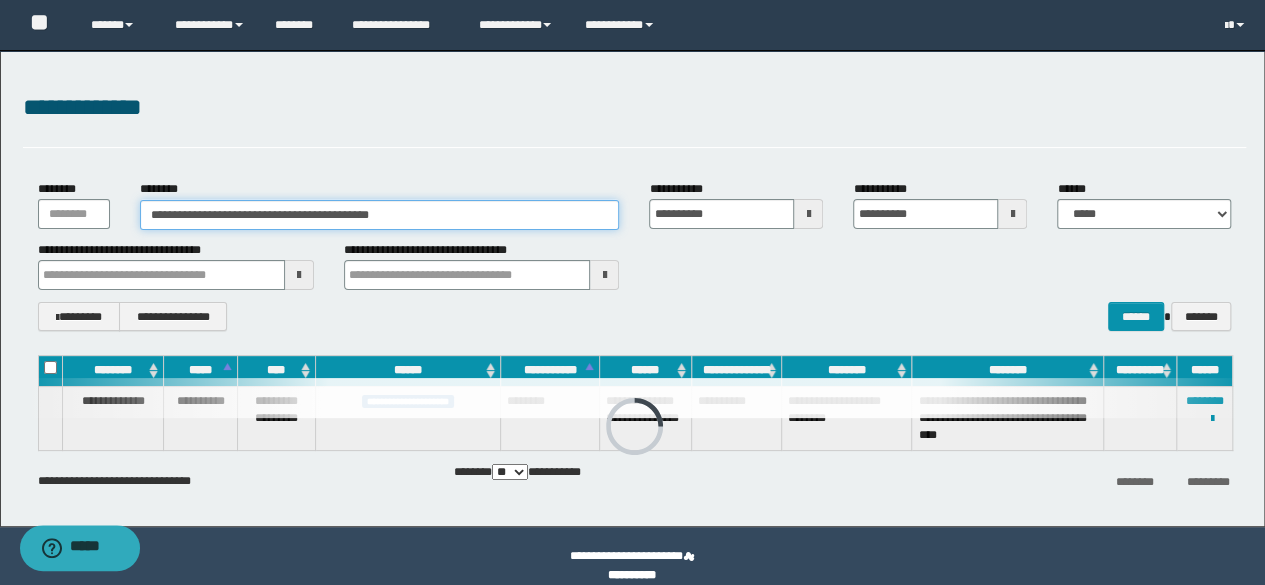 drag, startPoint x: 476, startPoint y: 213, endPoint x: 0, endPoint y: 199, distance: 476.20584 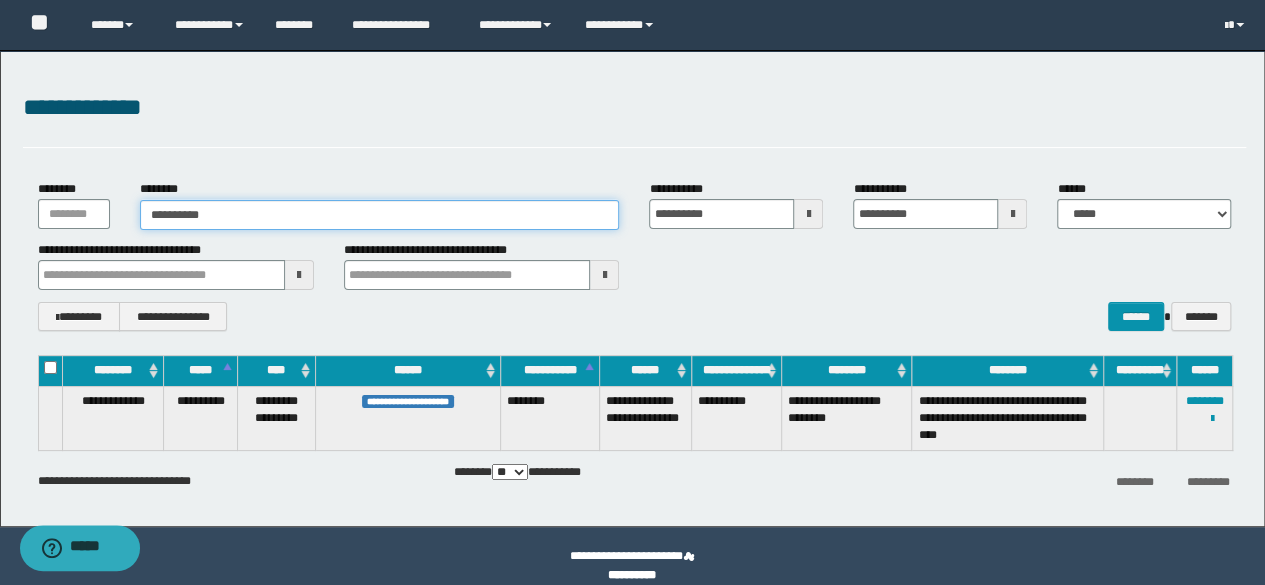 type on "**********" 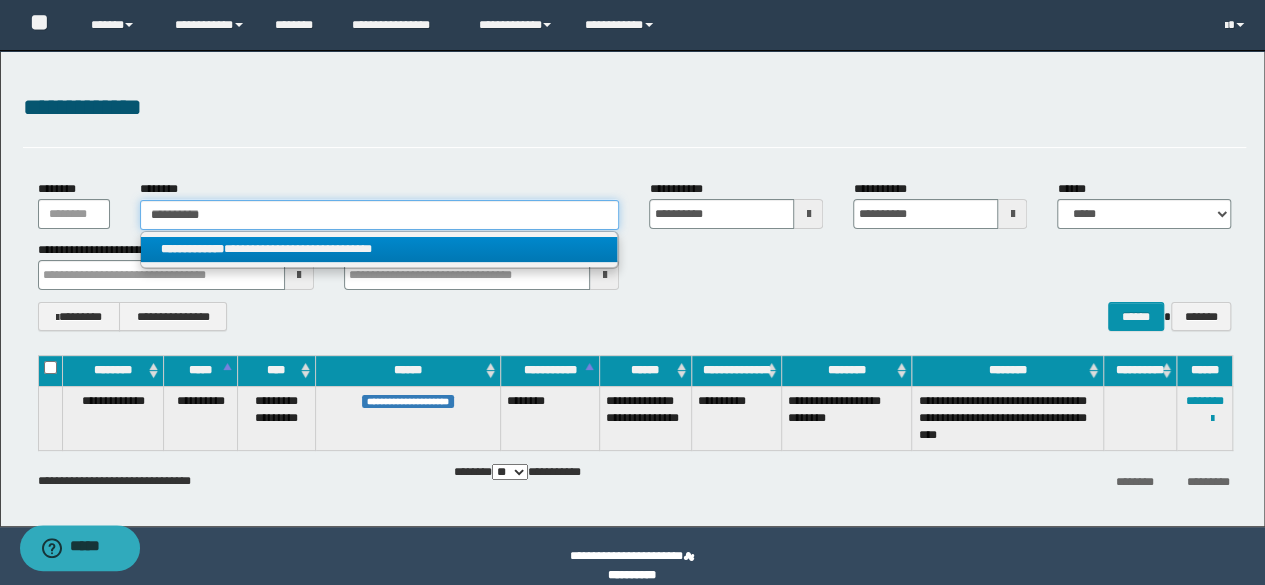 type on "**********" 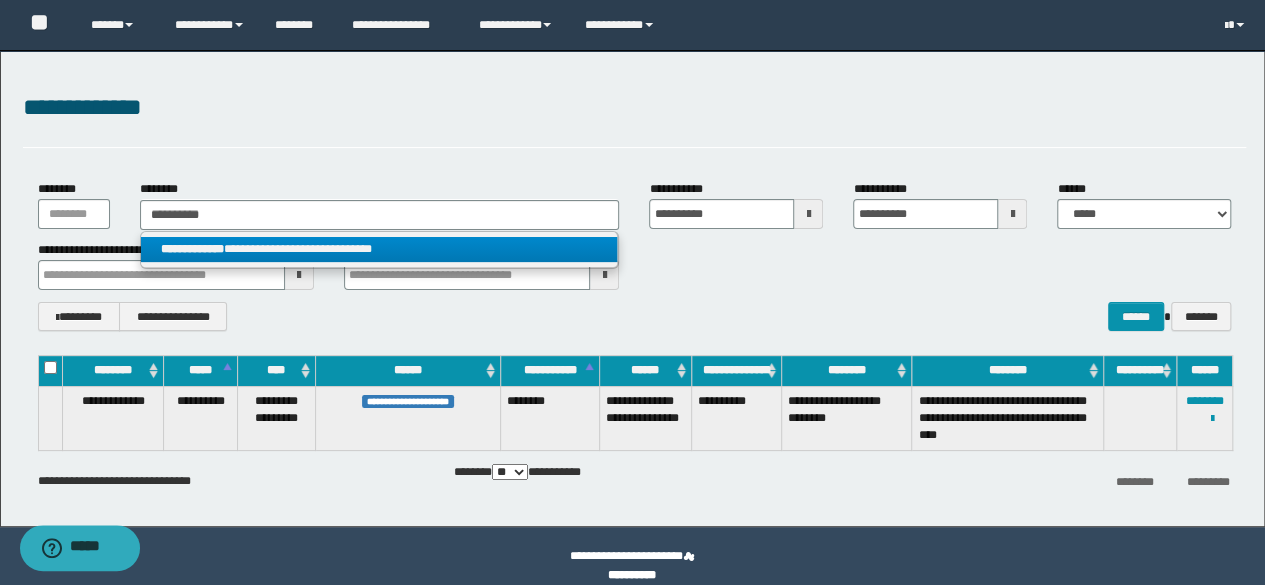 click on "**********" at bounding box center (379, 249) 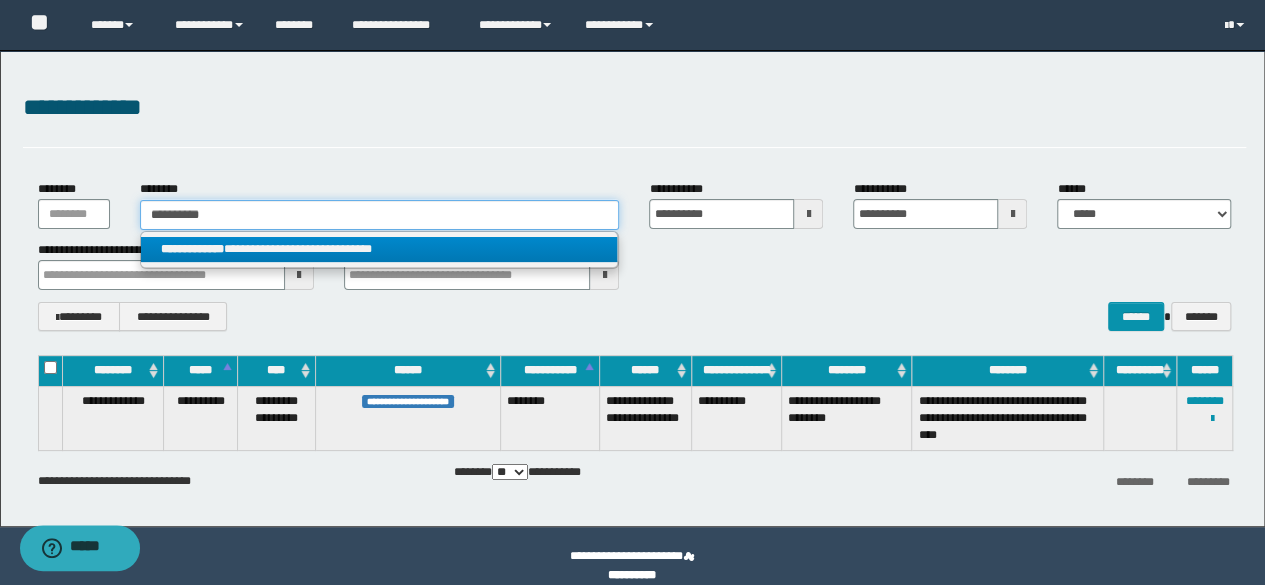 type 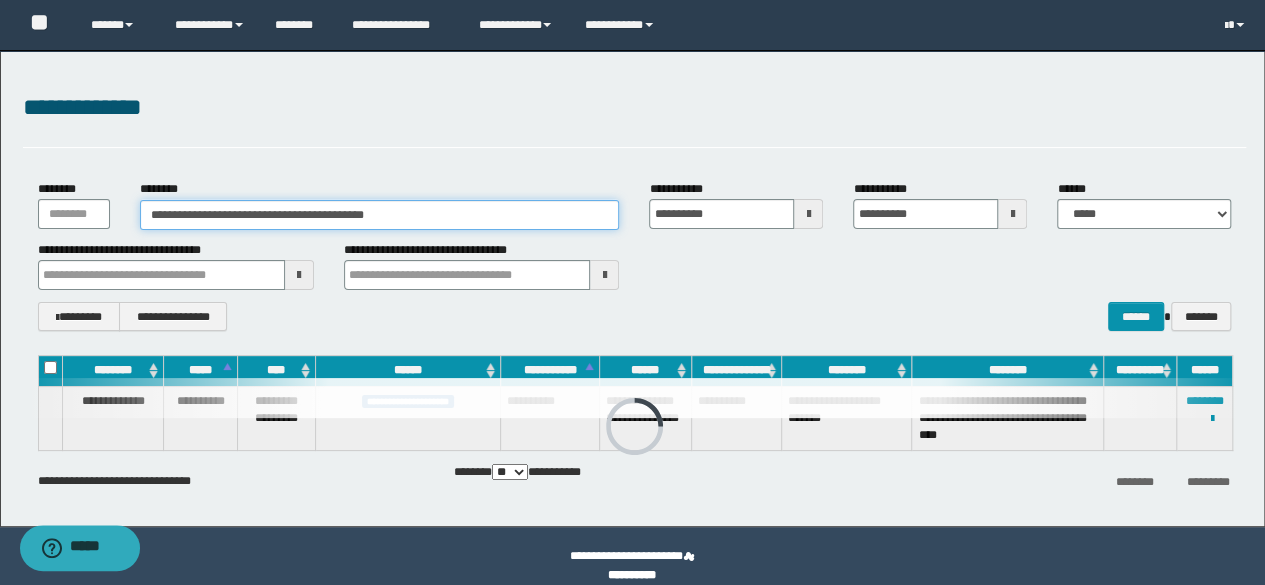 drag, startPoint x: 502, startPoint y: 219, endPoint x: 31, endPoint y: 150, distance: 476.0273 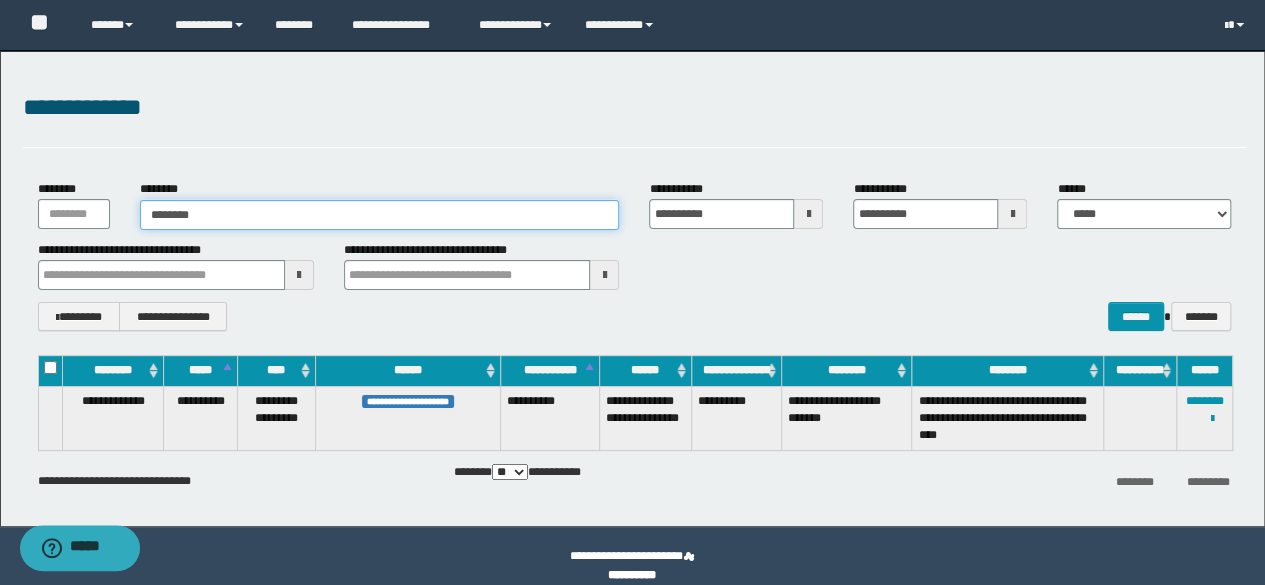 type on "********" 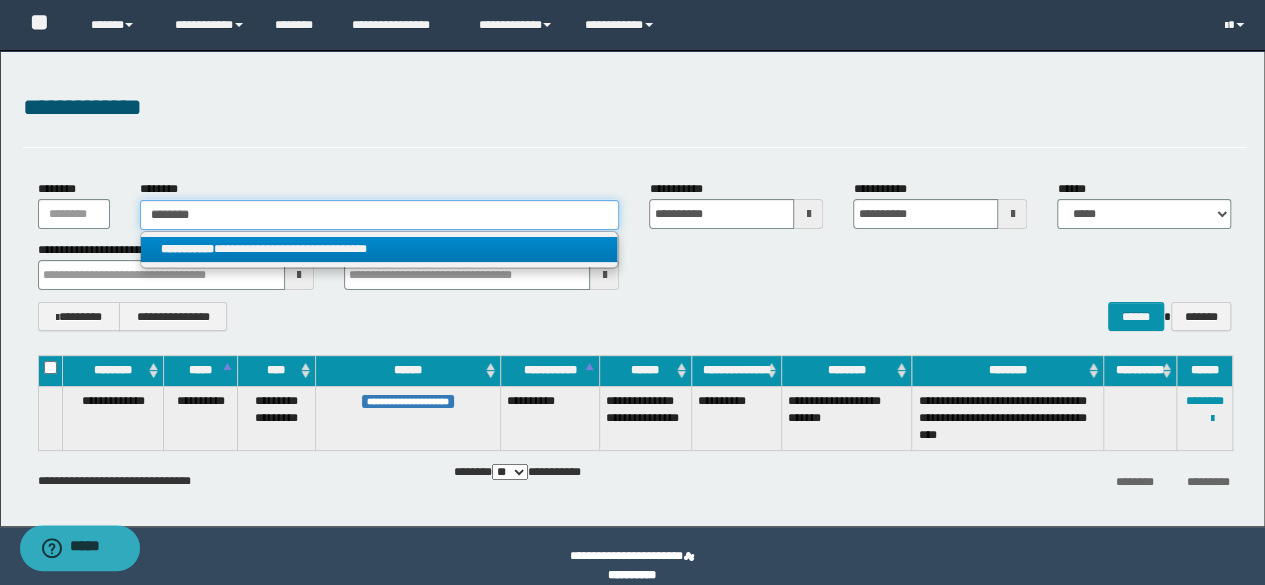type on "********" 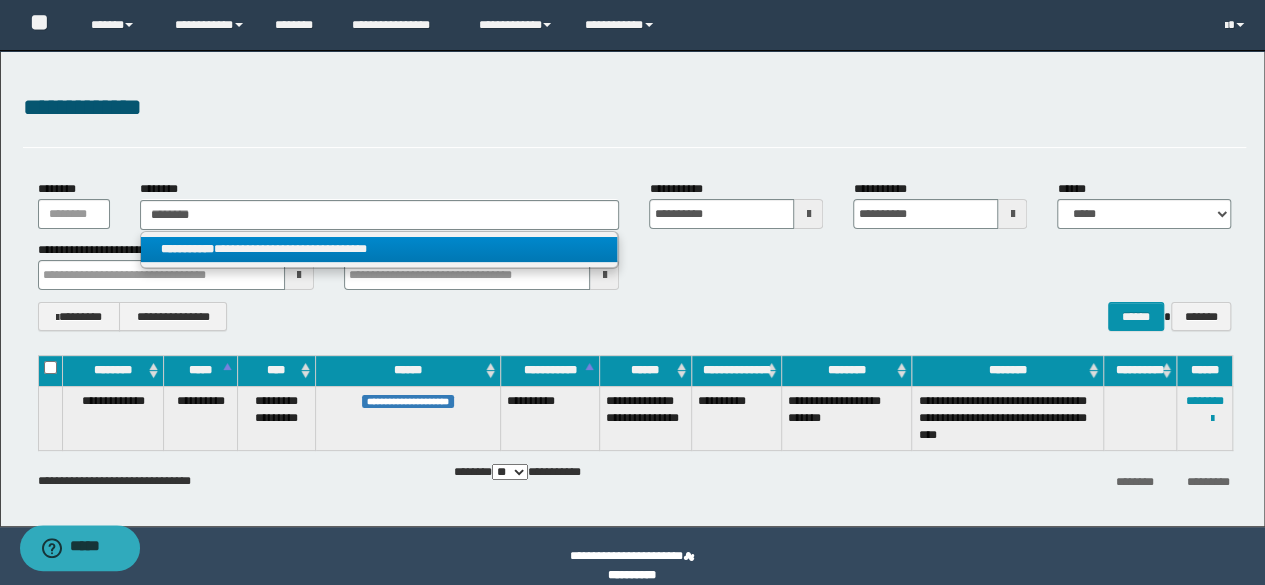 drag, startPoint x: 447, startPoint y: 239, endPoint x: 456, endPoint y: 220, distance: 21.023796 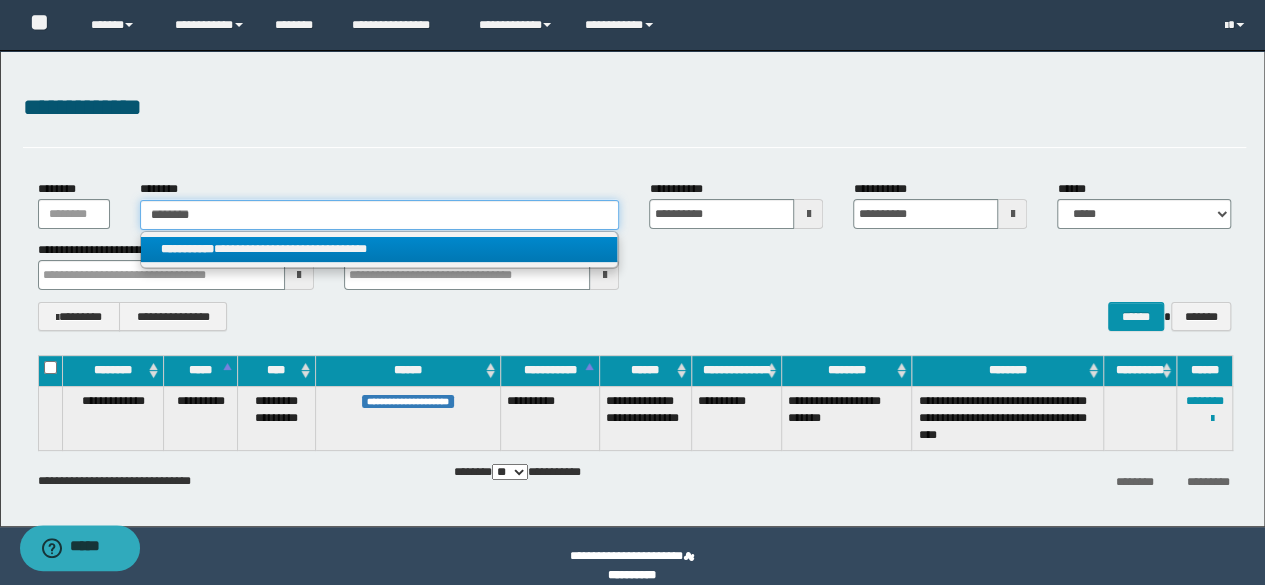 type 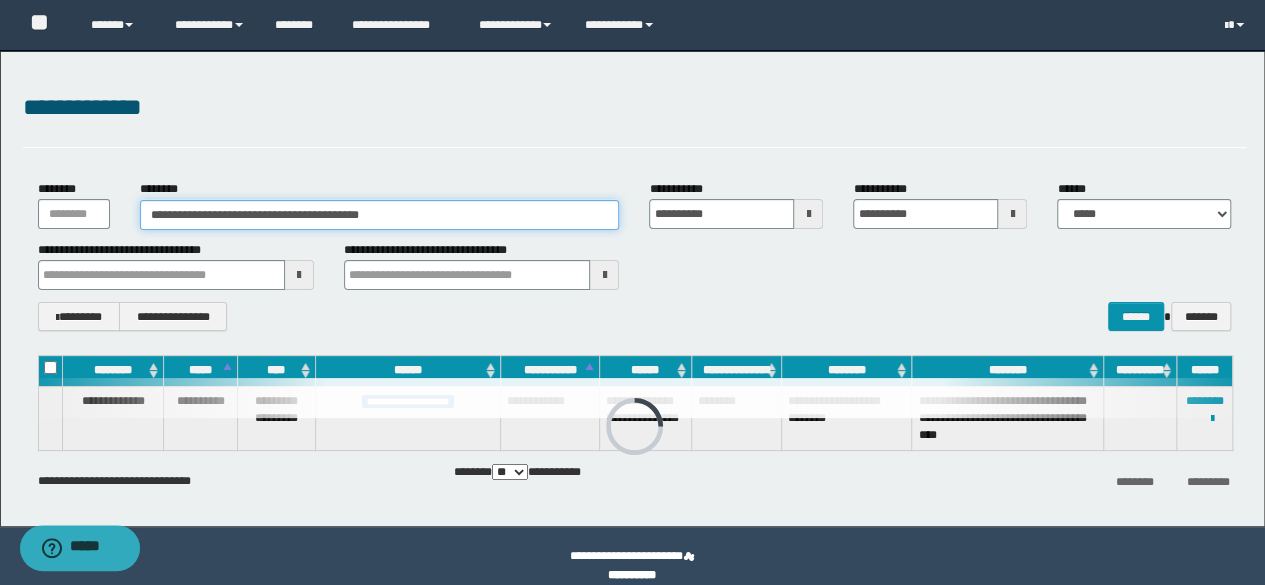 drag, startPoint x: 532, startPoint y: 219, endPoint x: 0, endPoint y: 254, distance: 533.1501 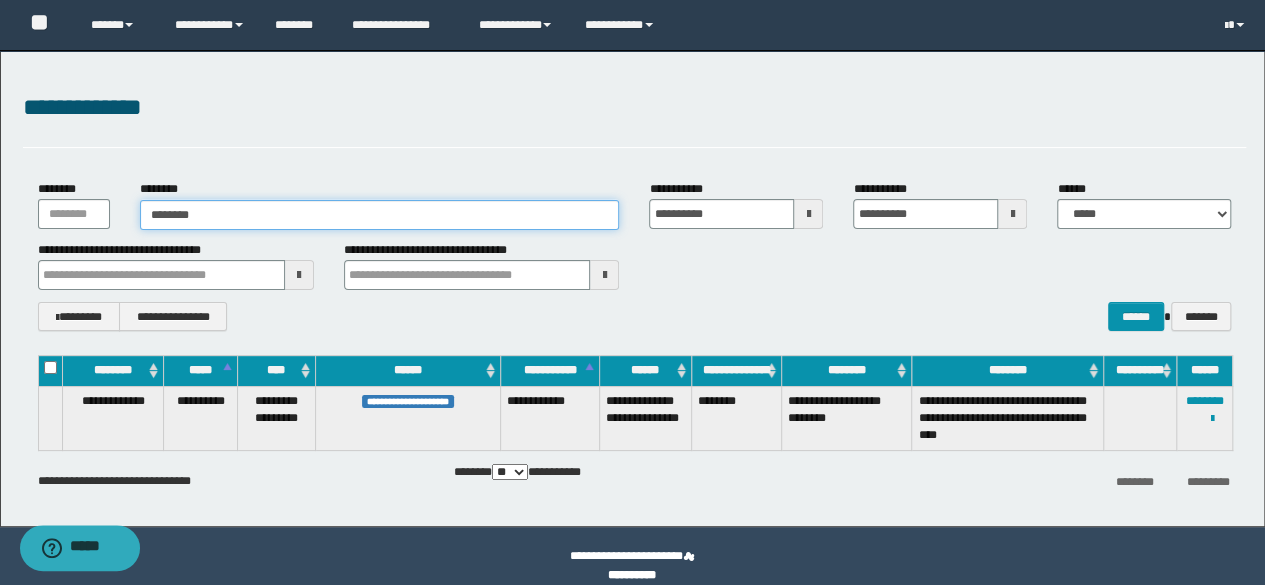 type on "********" 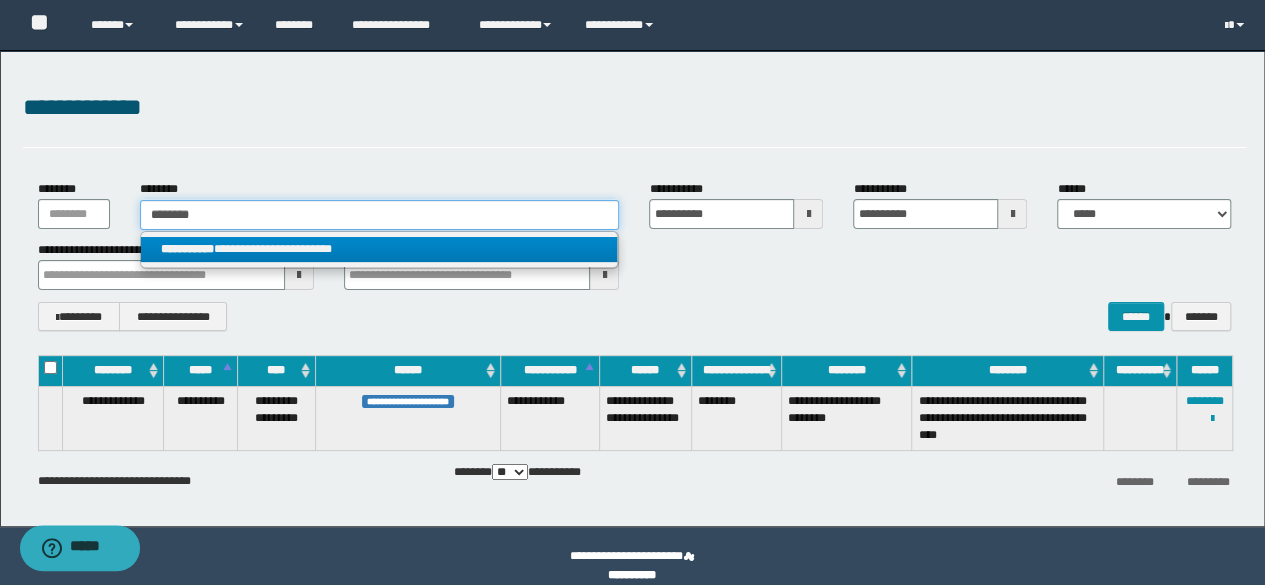type on "********" 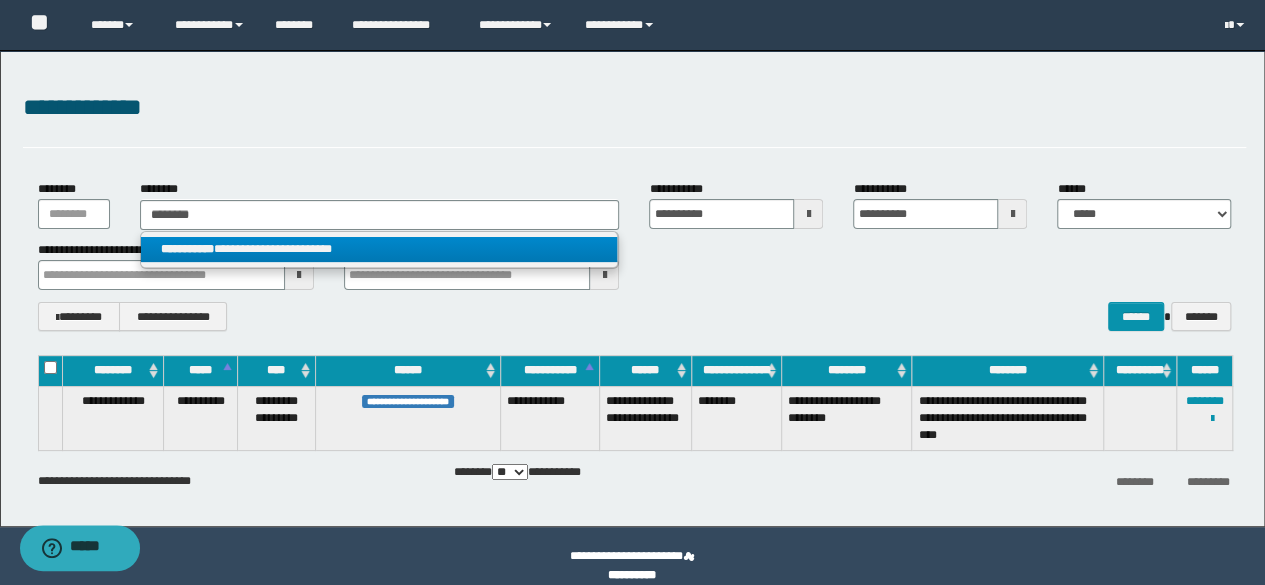 click on "**********" at bounding box center (379, 249) 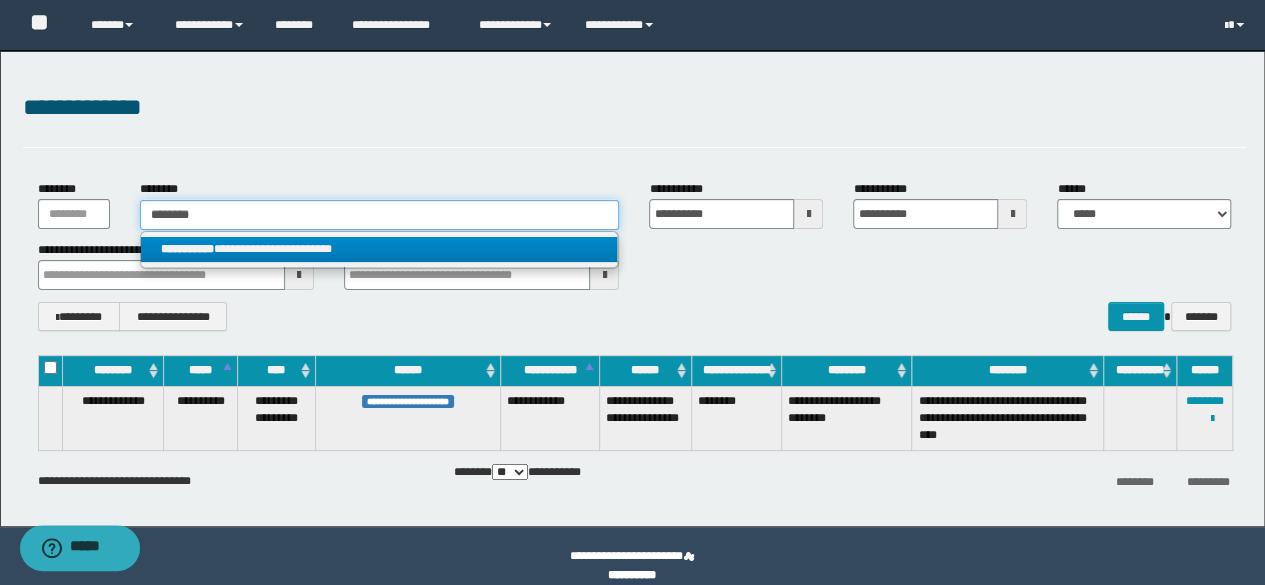 type 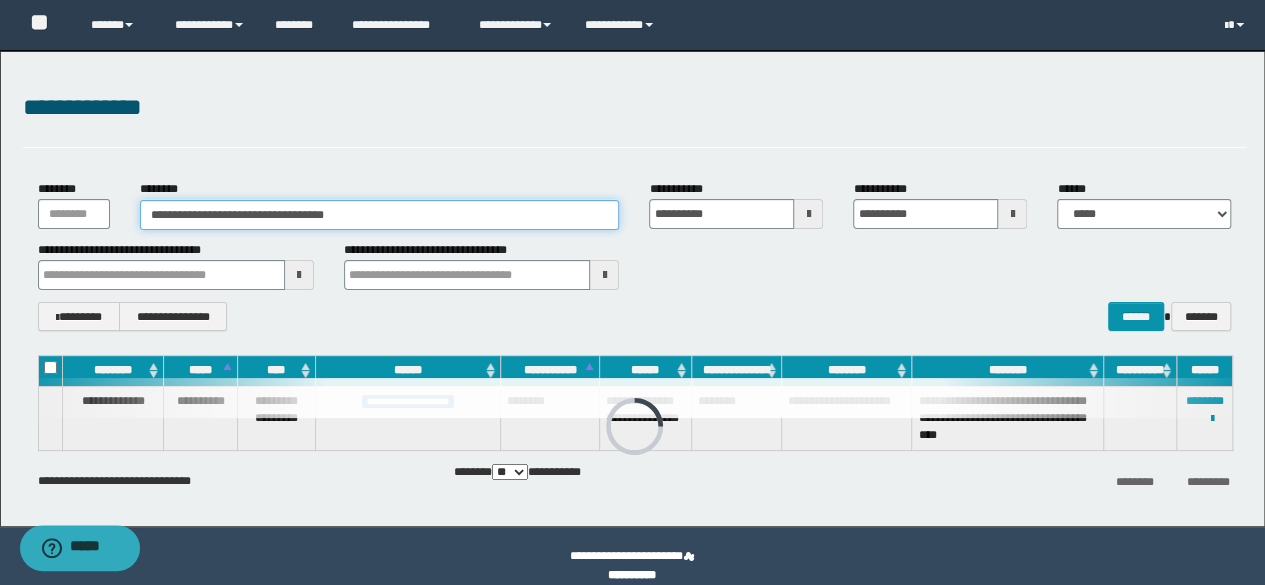 drag, startPoint x: 110, startPoint y: 228, endPoint x: 0, endPoint y: 219, distance: 110.36757 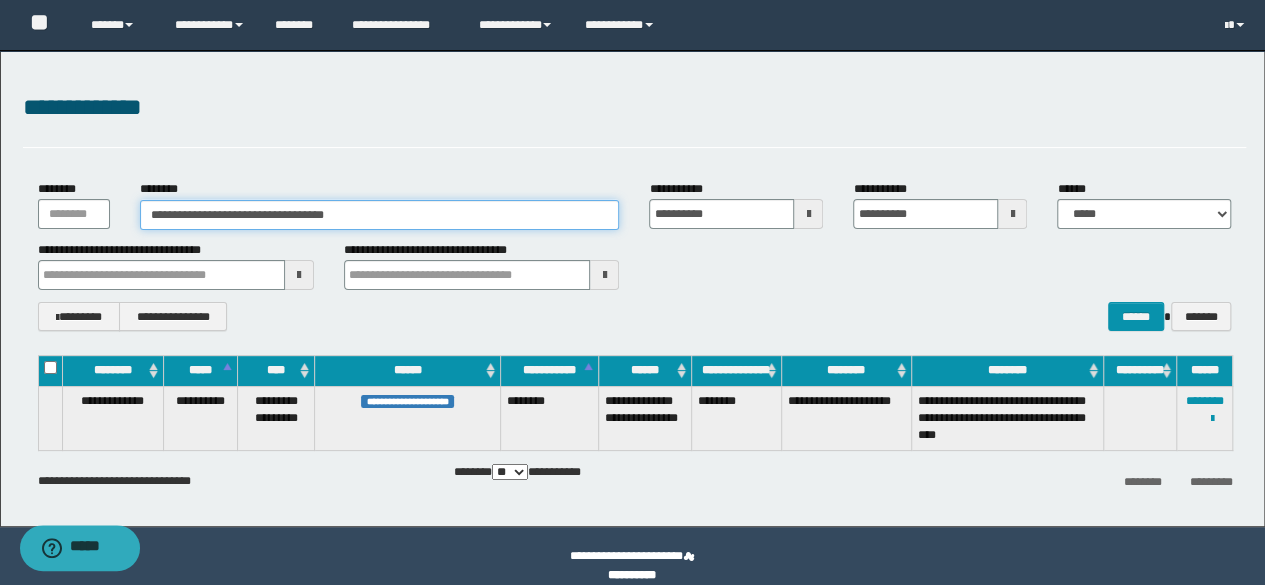 paste 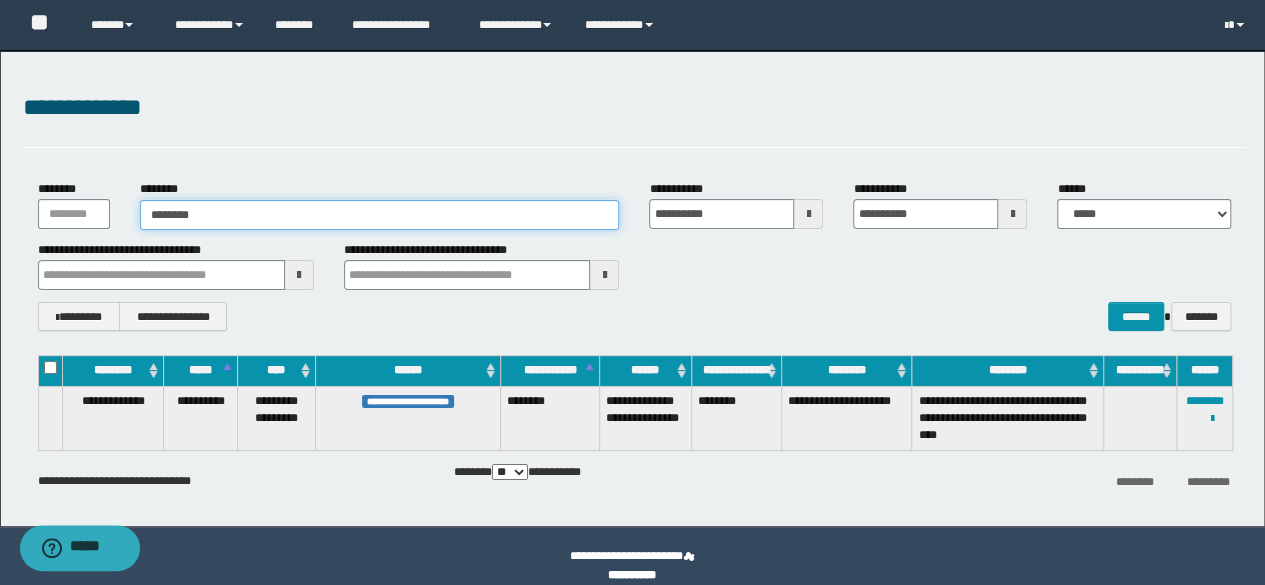 type on "********" 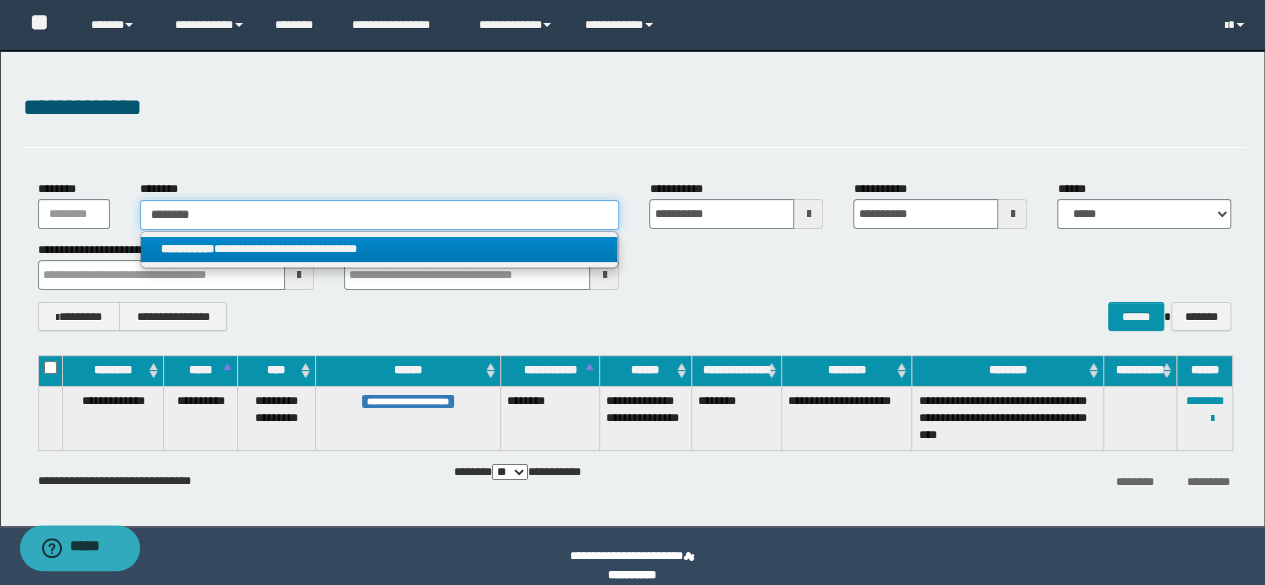 type on "********" 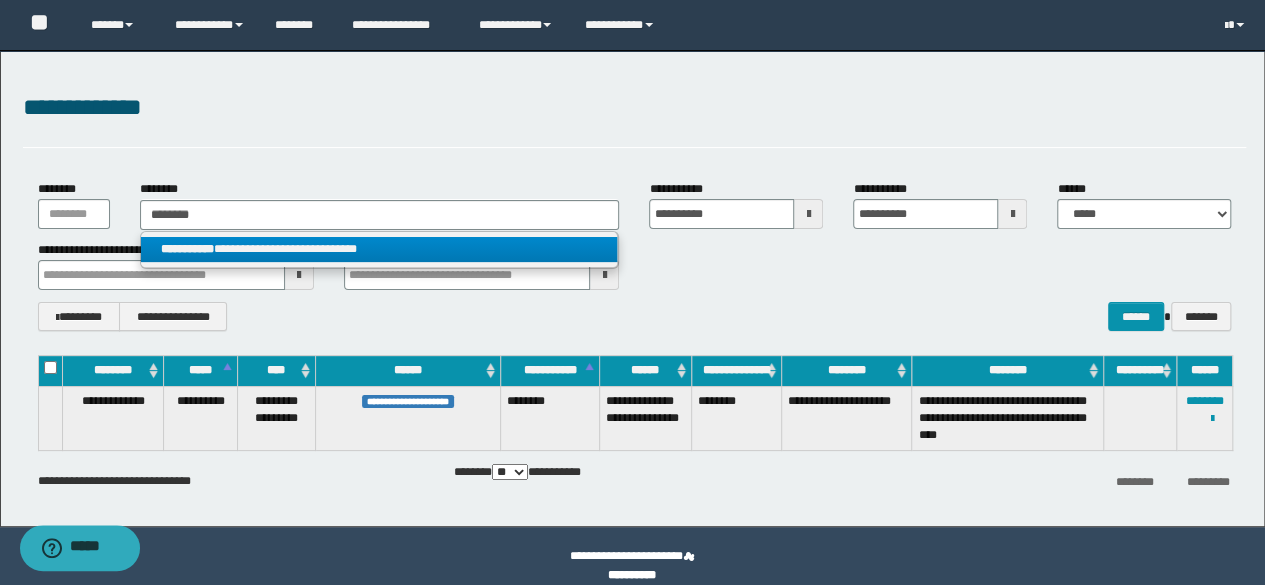 click on "**********" at bounding box center [379, 249] 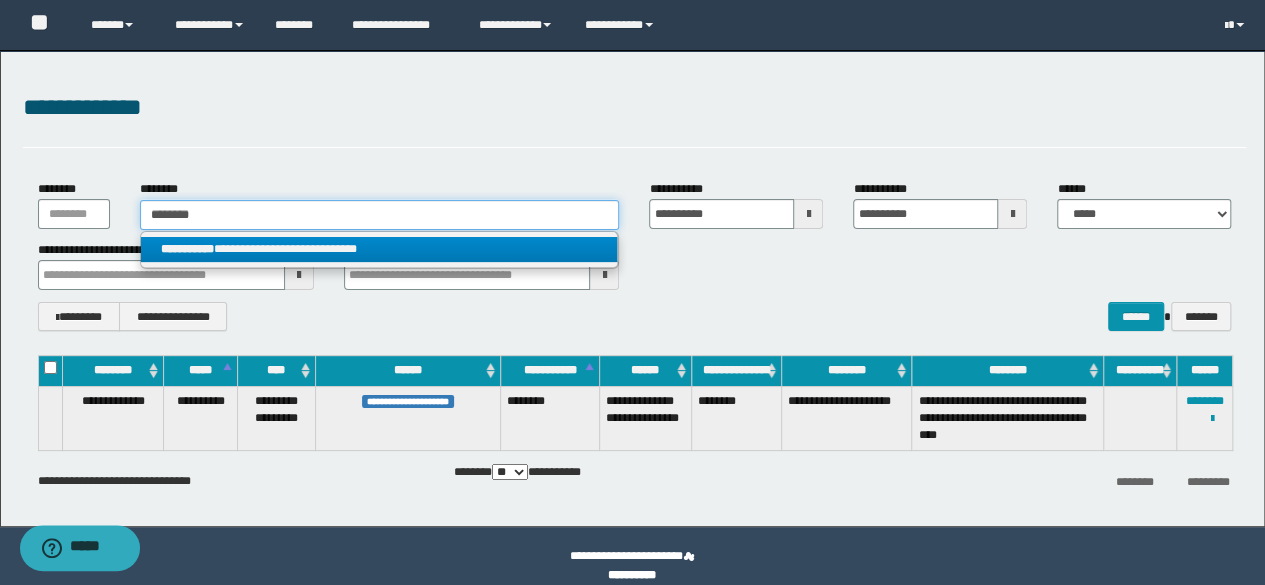type 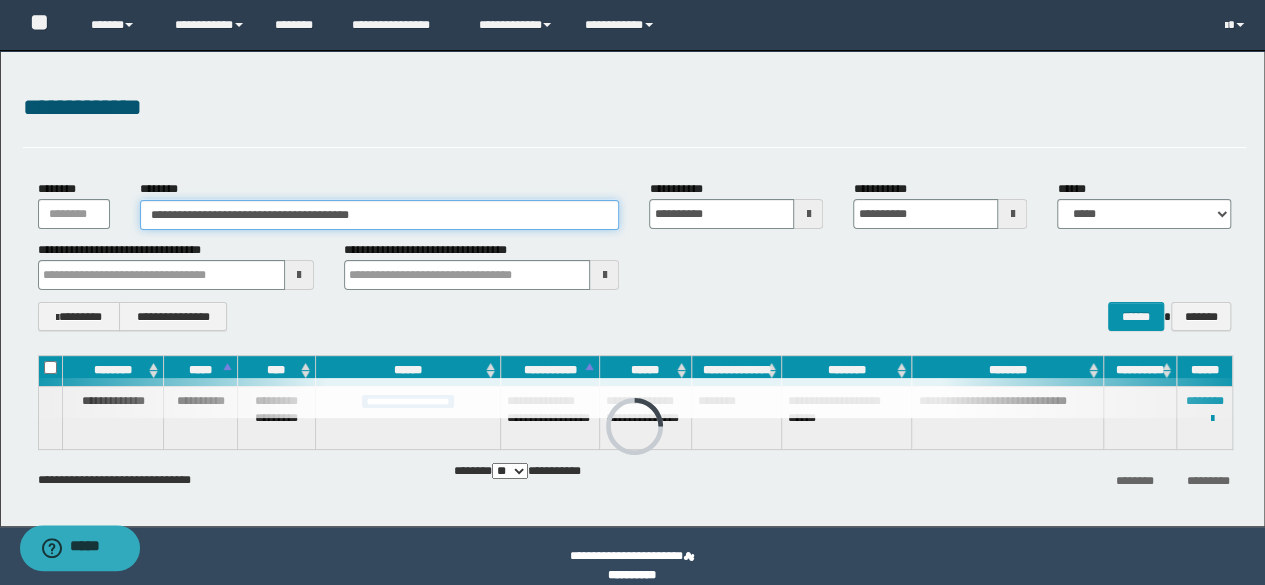 drag, startPoint x: 543, startPoint y: 217, endPoint x: 0, endPoint y: 219, distance: 543.00366 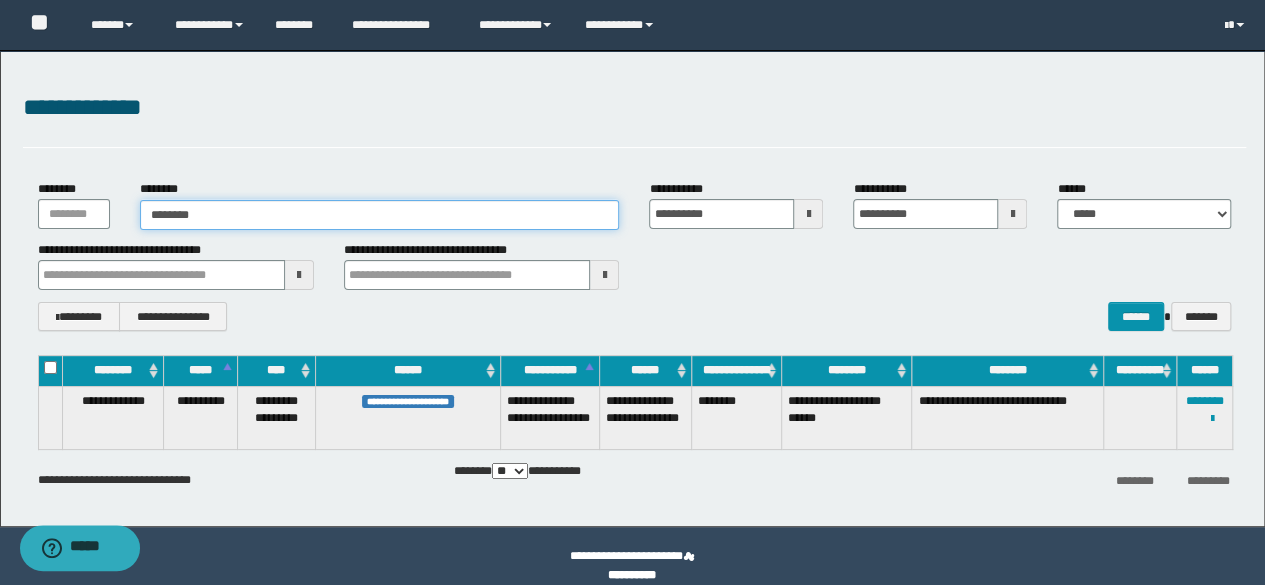 type on "********" 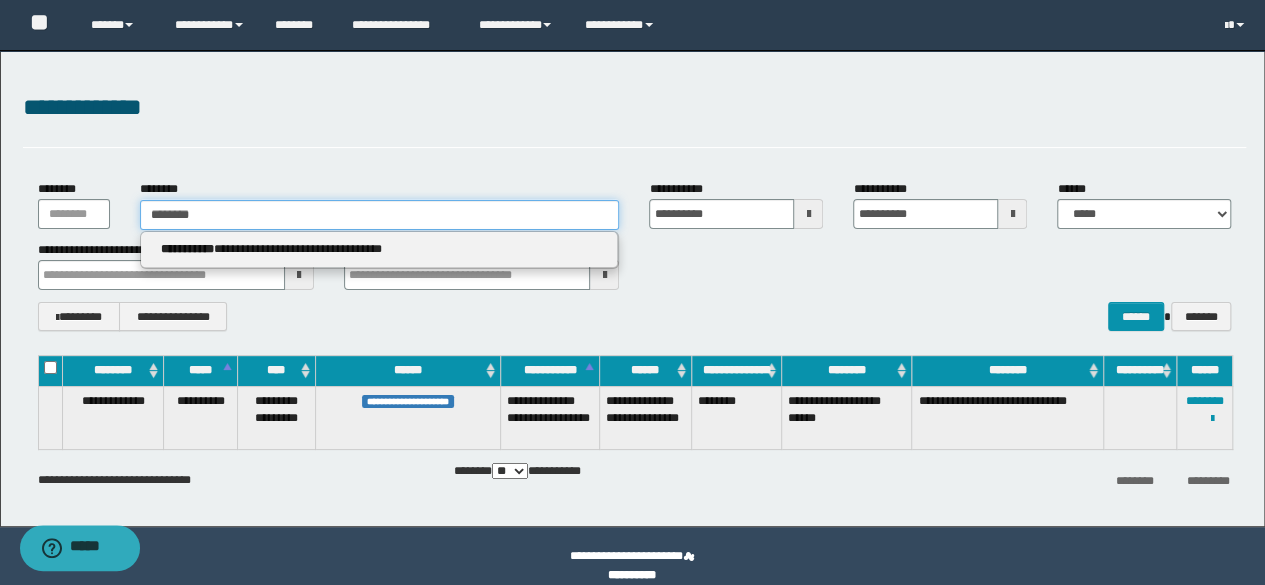 type on "********" 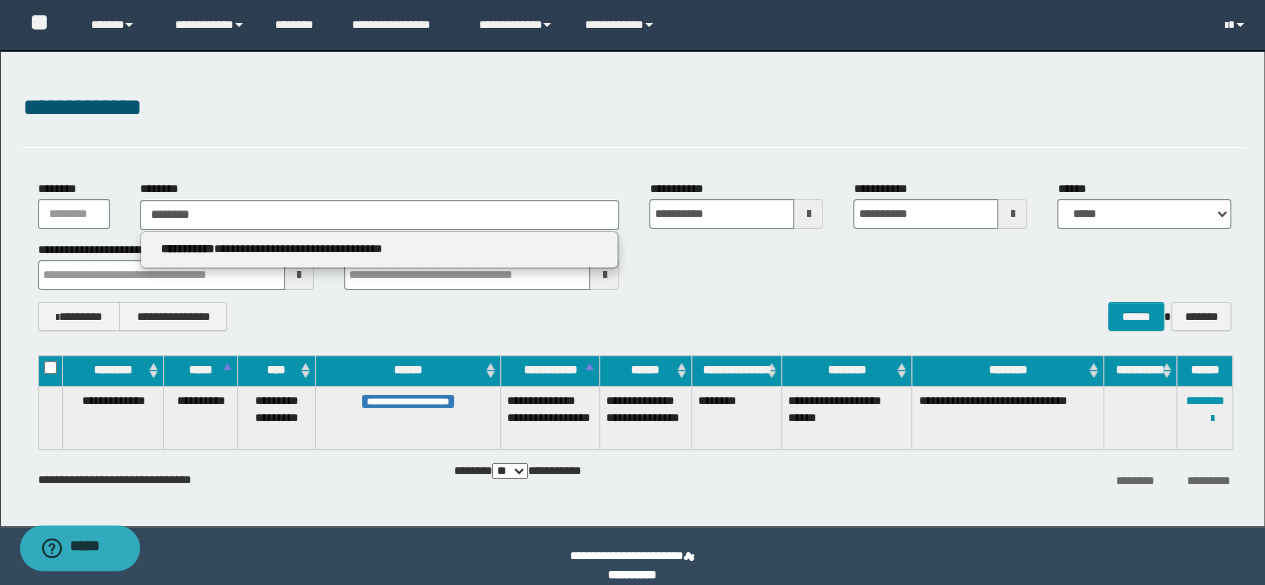 click on "**********" at bounding box center [380, 250] 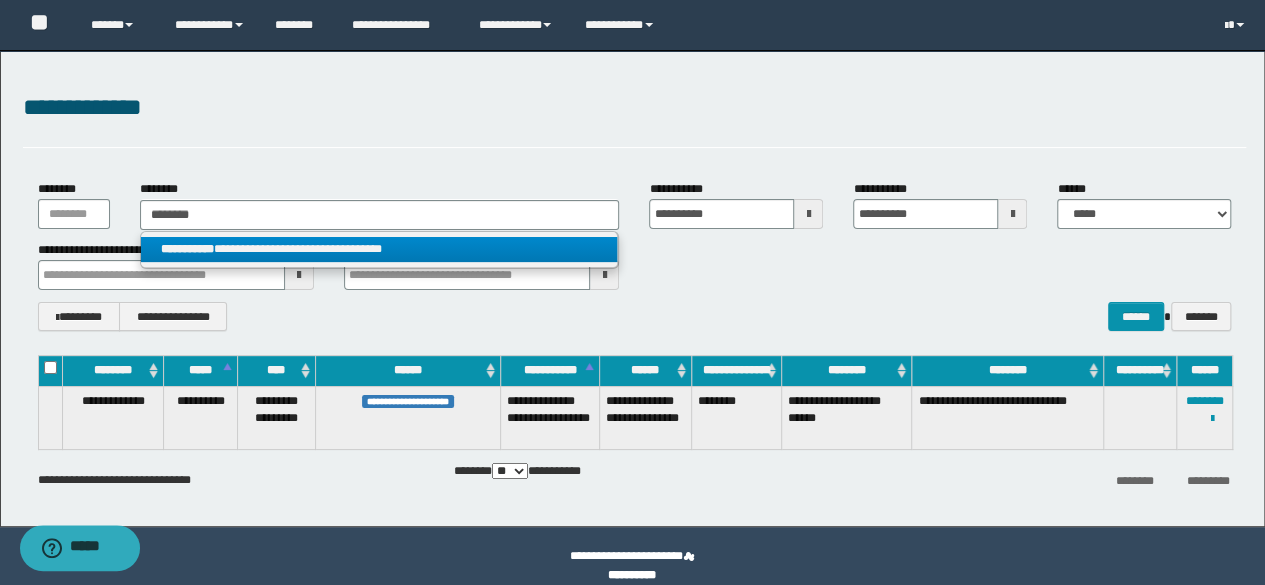 click on "**********" at bounding box center [379, 249] 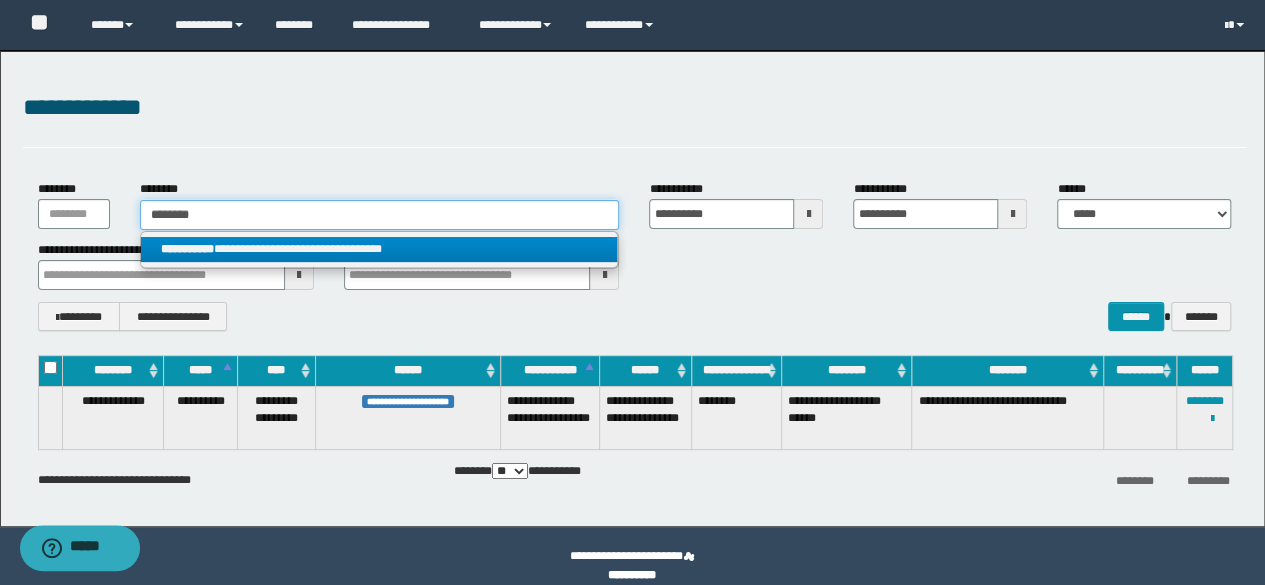 type 